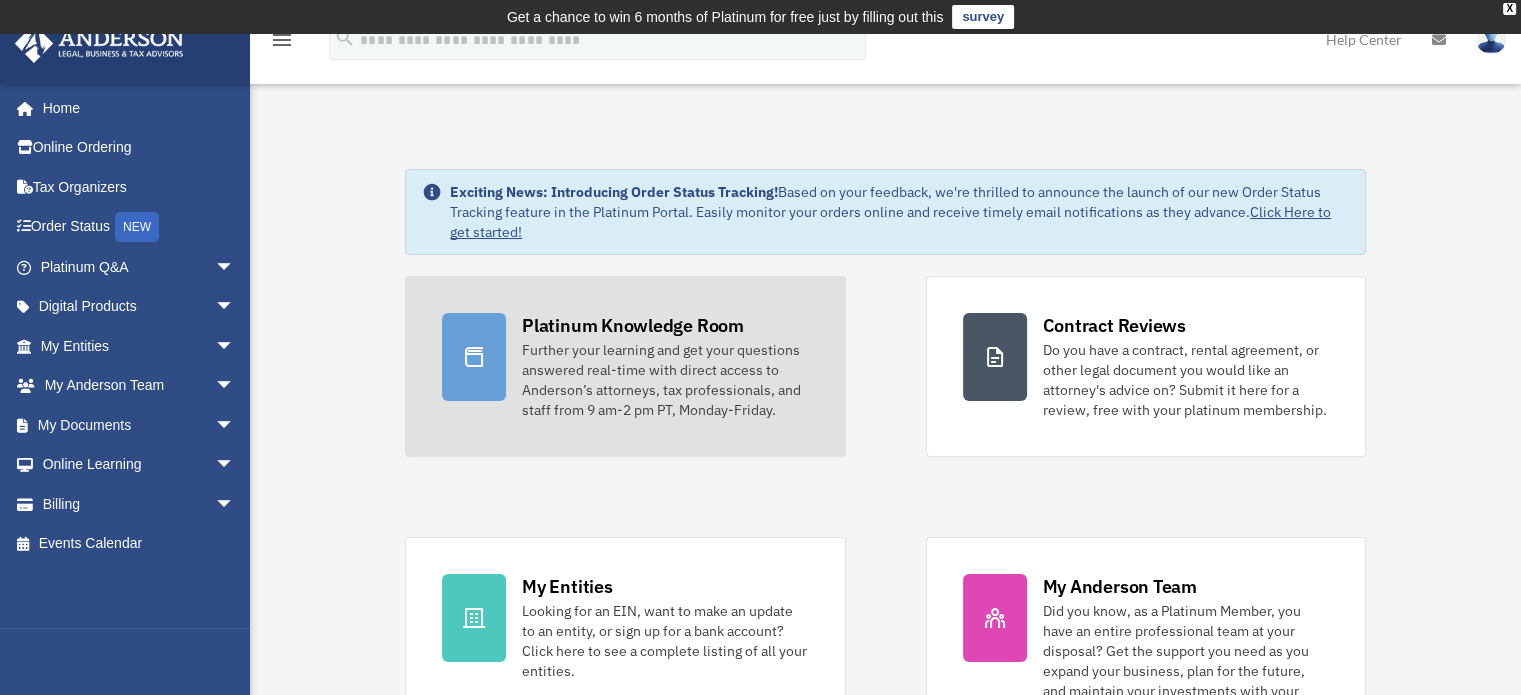 scroll, scrollTop: 0, scrollLeft: 0, axis: both 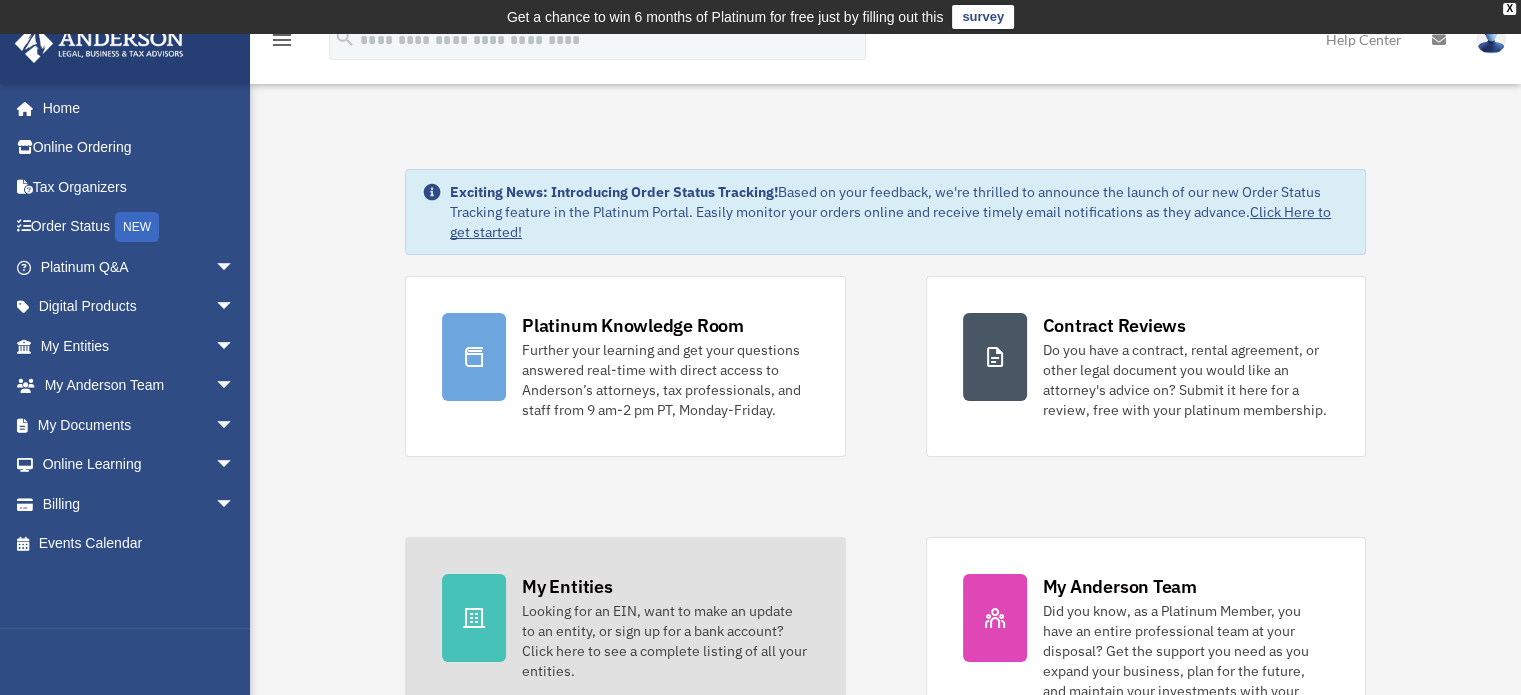 click on "Looking for an EIN, want to  make an update to an entity, or sign up for a bank account?  Click here to see a complete listing of all your entities." at bounding box center (665, 641) 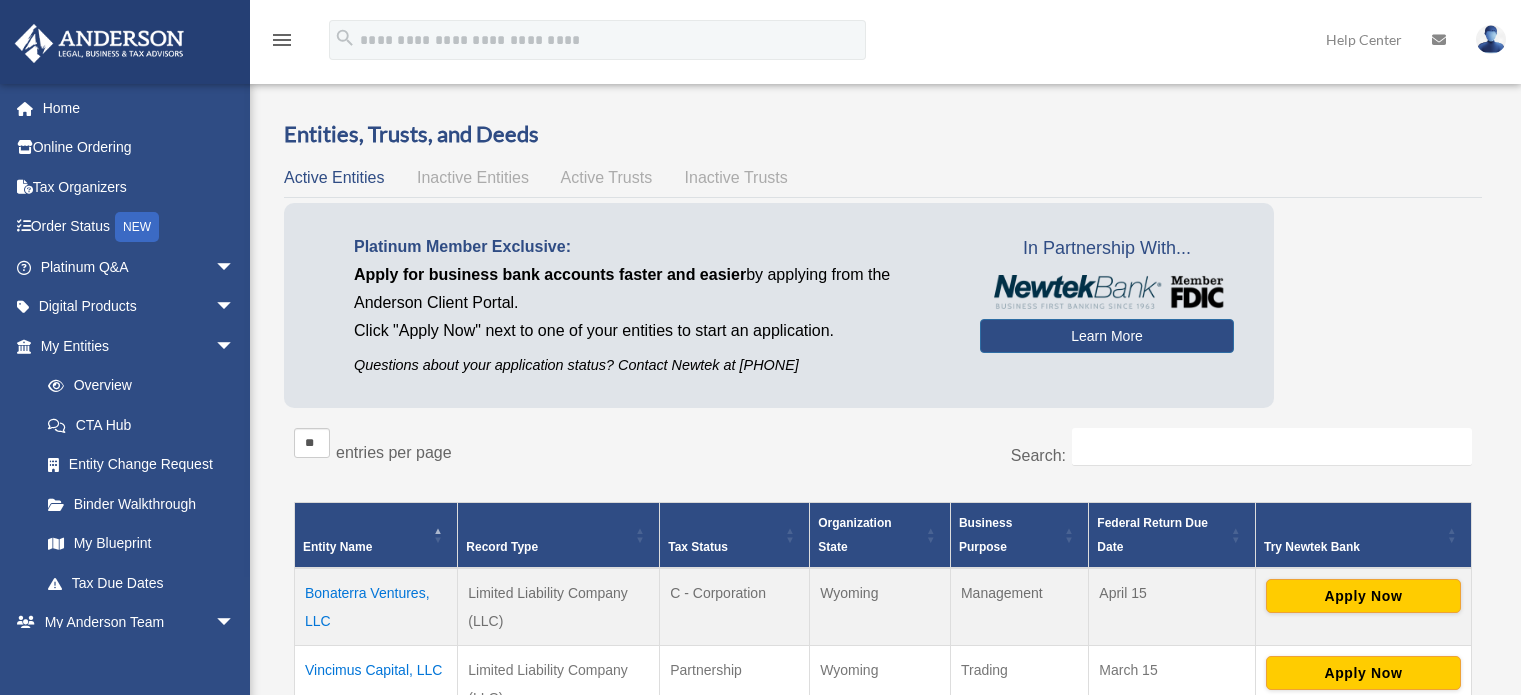 scroll, scrollTop: 0, scrollLeft: 0, axis: both 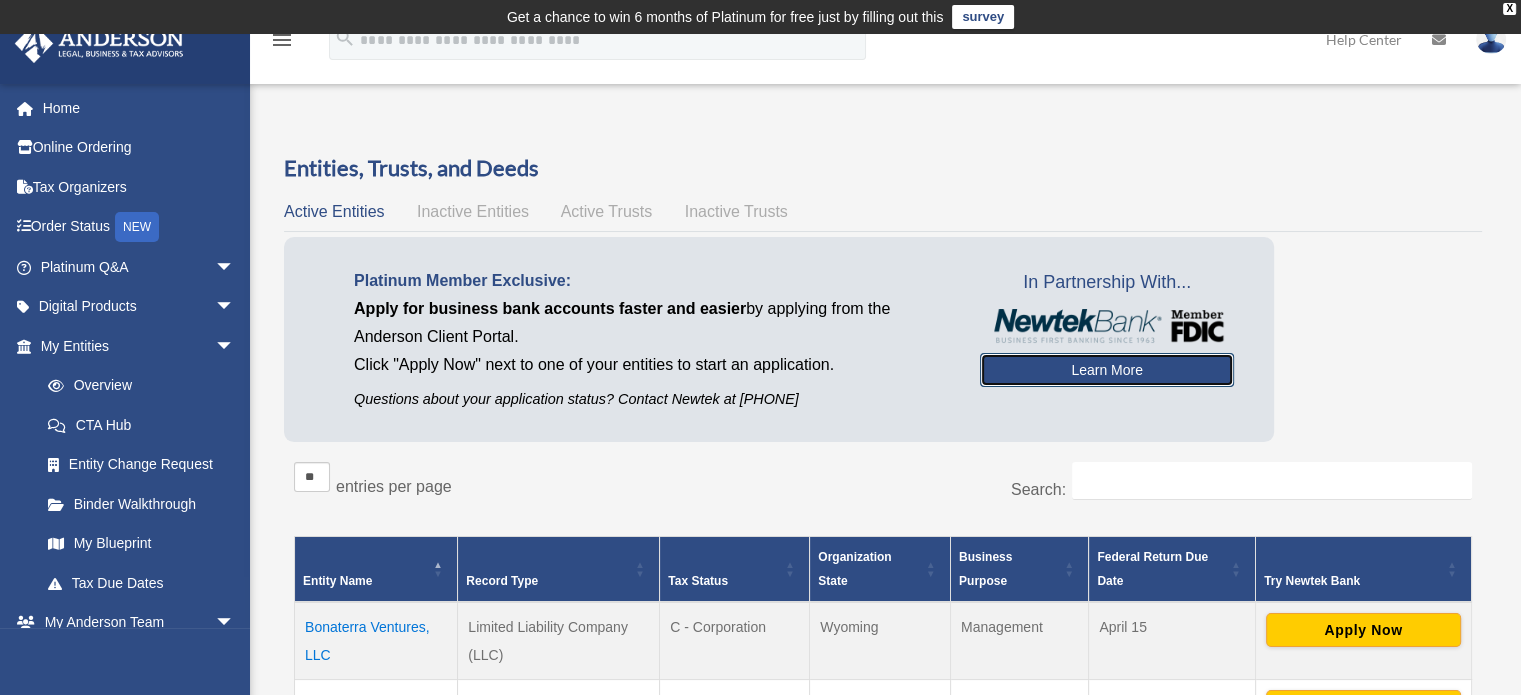 click on "Learn More" at bounding box center [1107, 370] 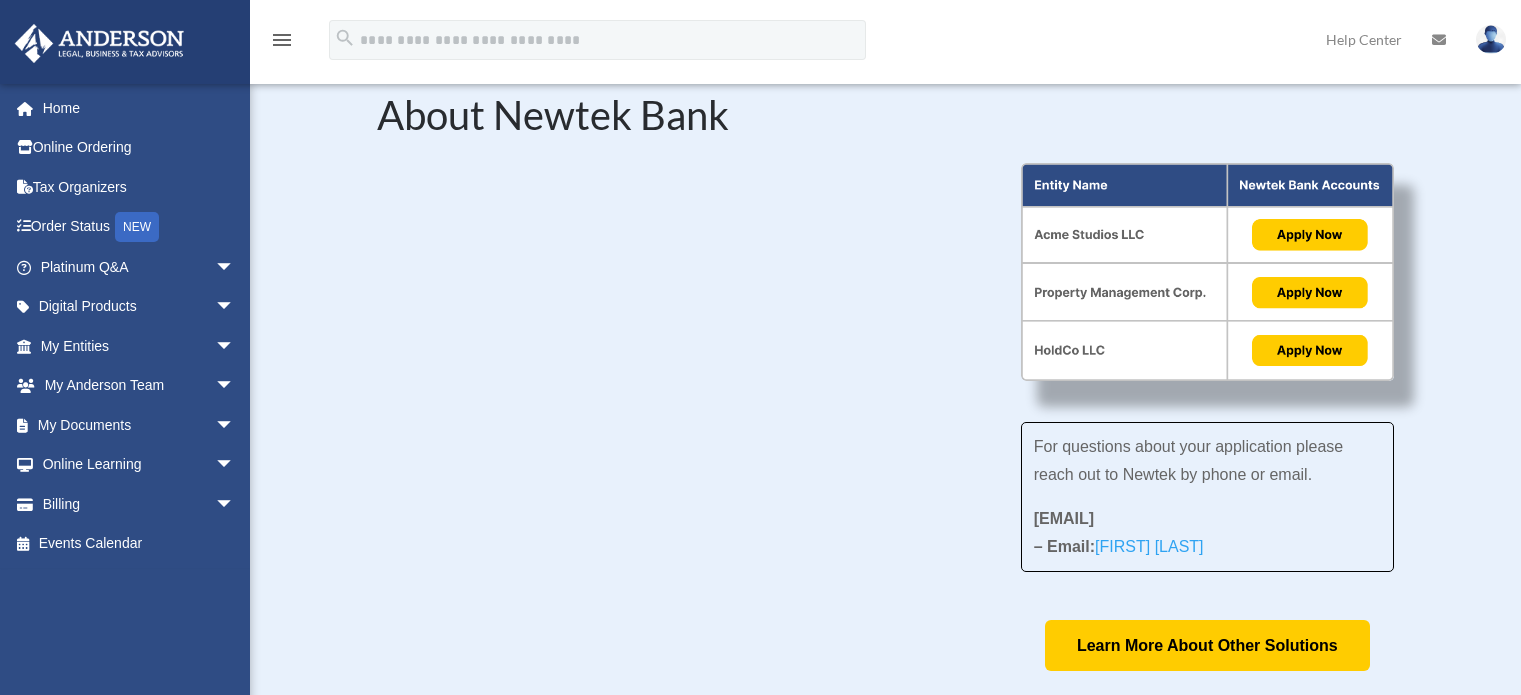 scroll, scrollTop: 0, scrollLeft: 0, axis: both 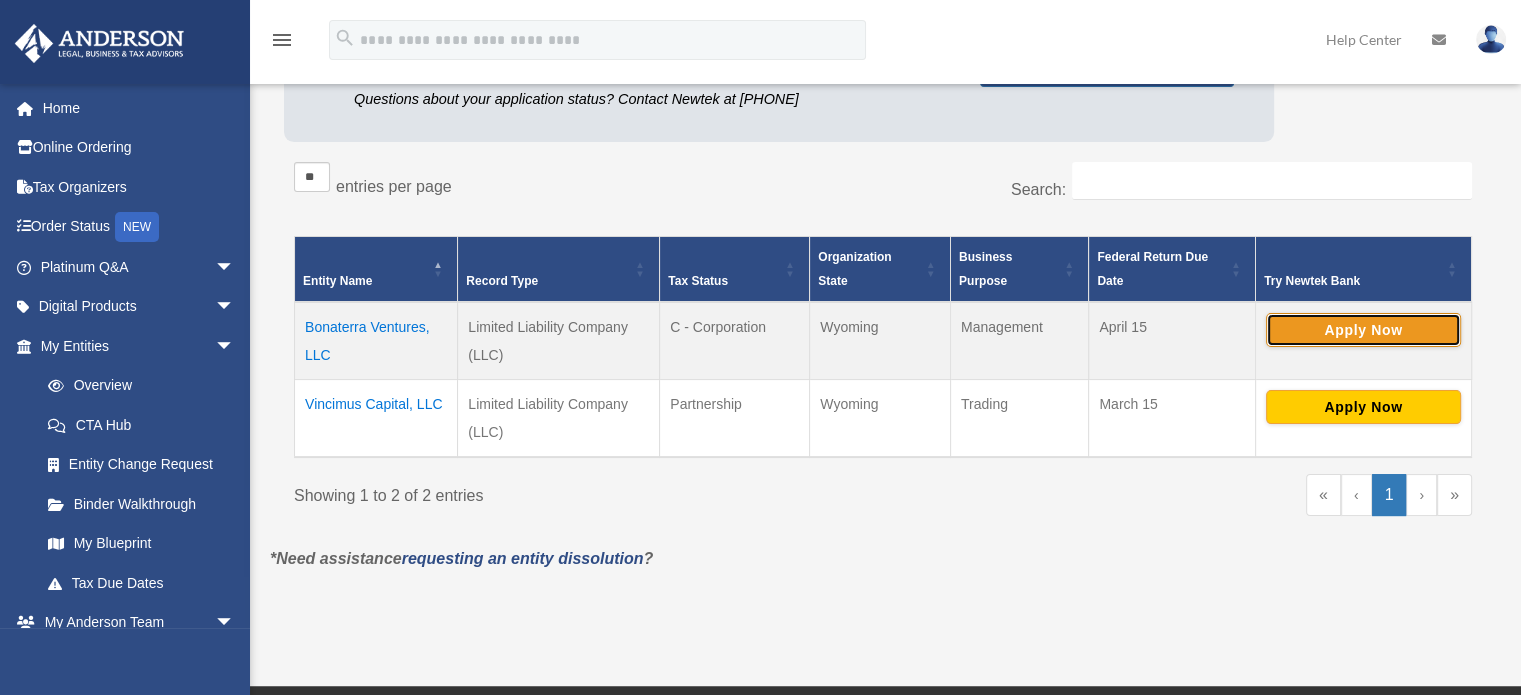 click on "Apply
Now" at bounding box center (1363, 330) 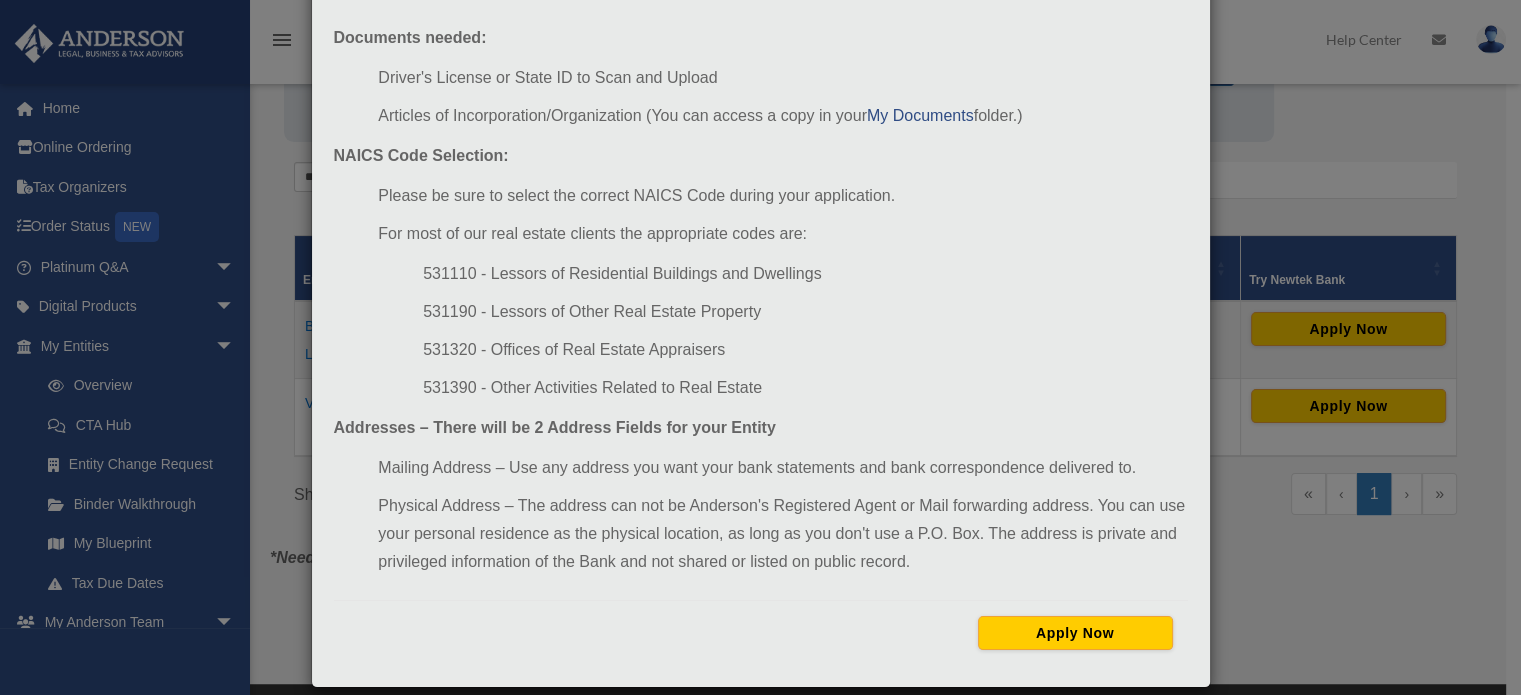 scroll, scrollTop: 221, scrollLeft: 0, axis: vertical 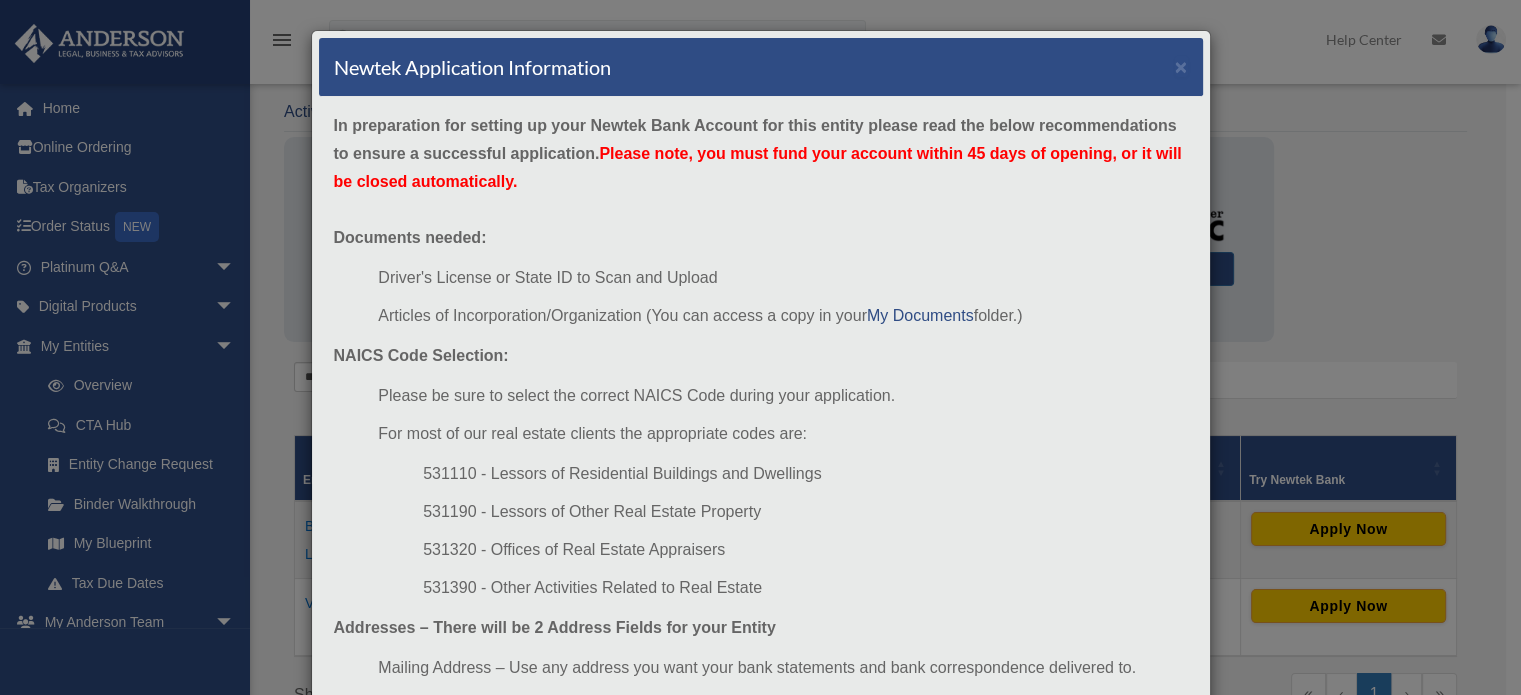 drag, startPoint x: 1379, startPoint y: 279, endPoint x: 1304, endPoint y: 325, distance: 87.982956 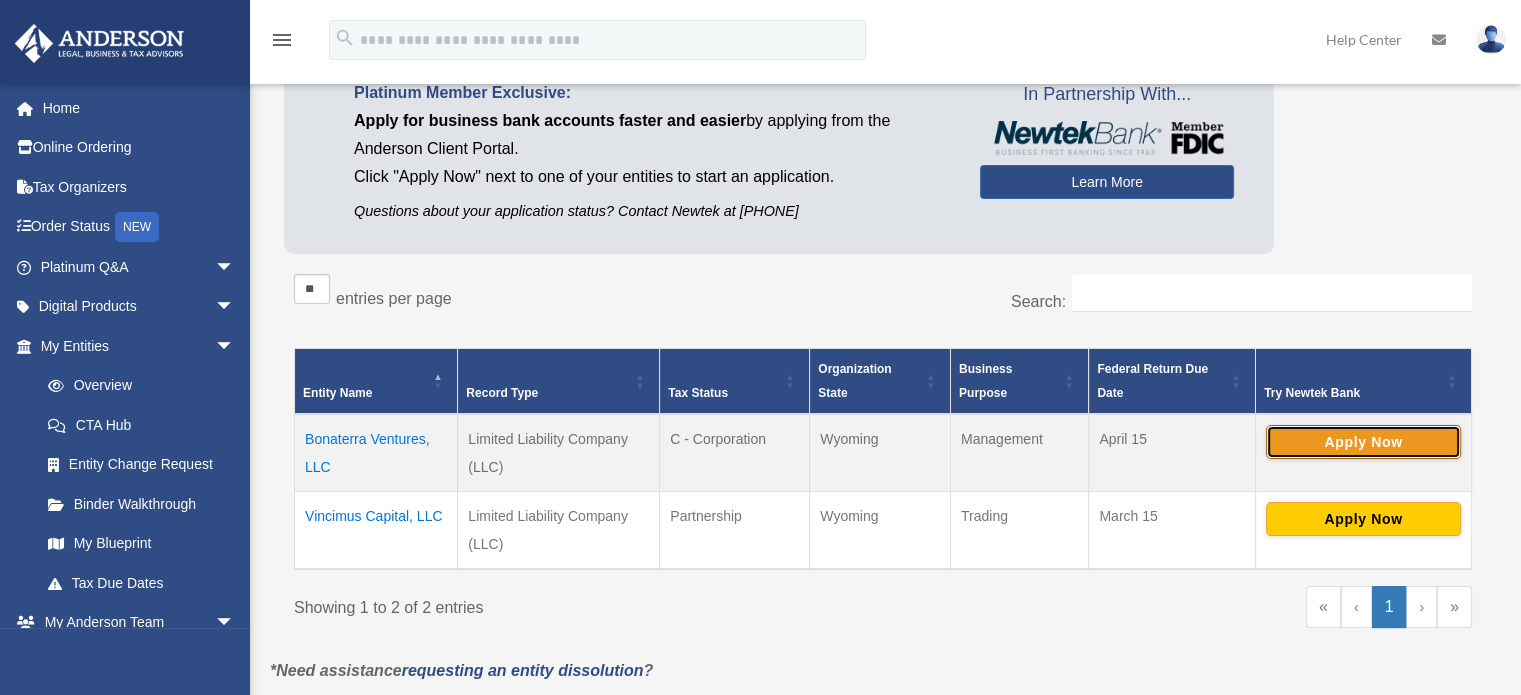 scroll, scrollTop: 400, scrollLeft: 0, axis: vertical 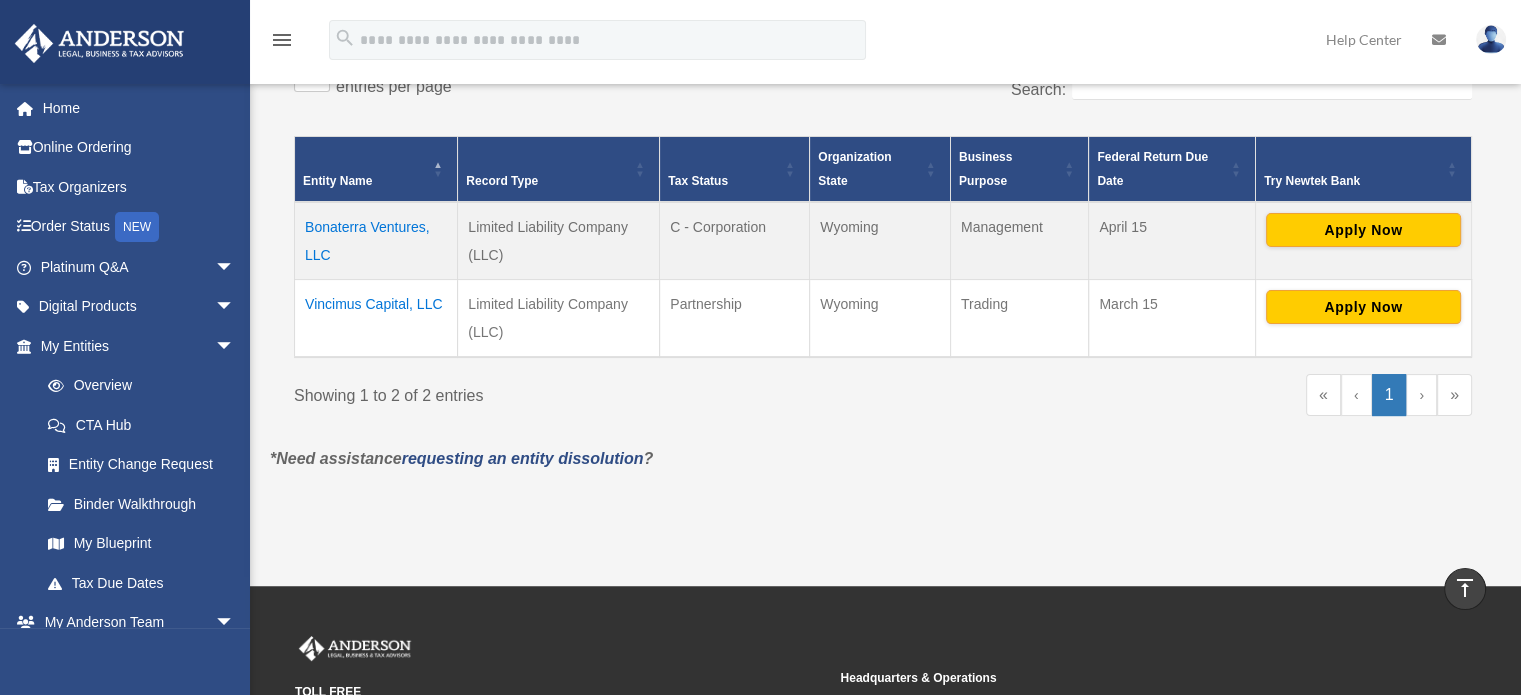 click on "Vincimus Capital, LLC" at bounding box center (376, 318) 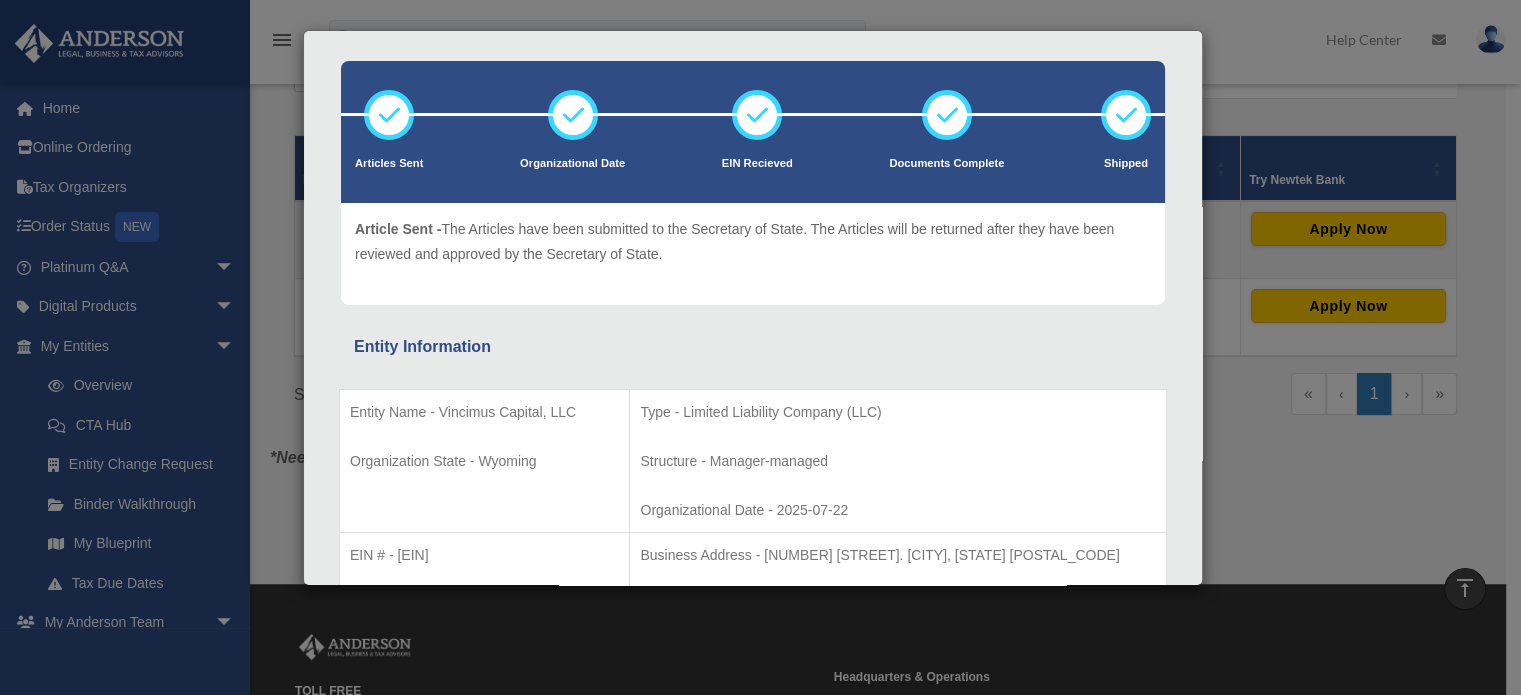 scroll, scrollTop: 0, scrollLeft: 0, axis: both 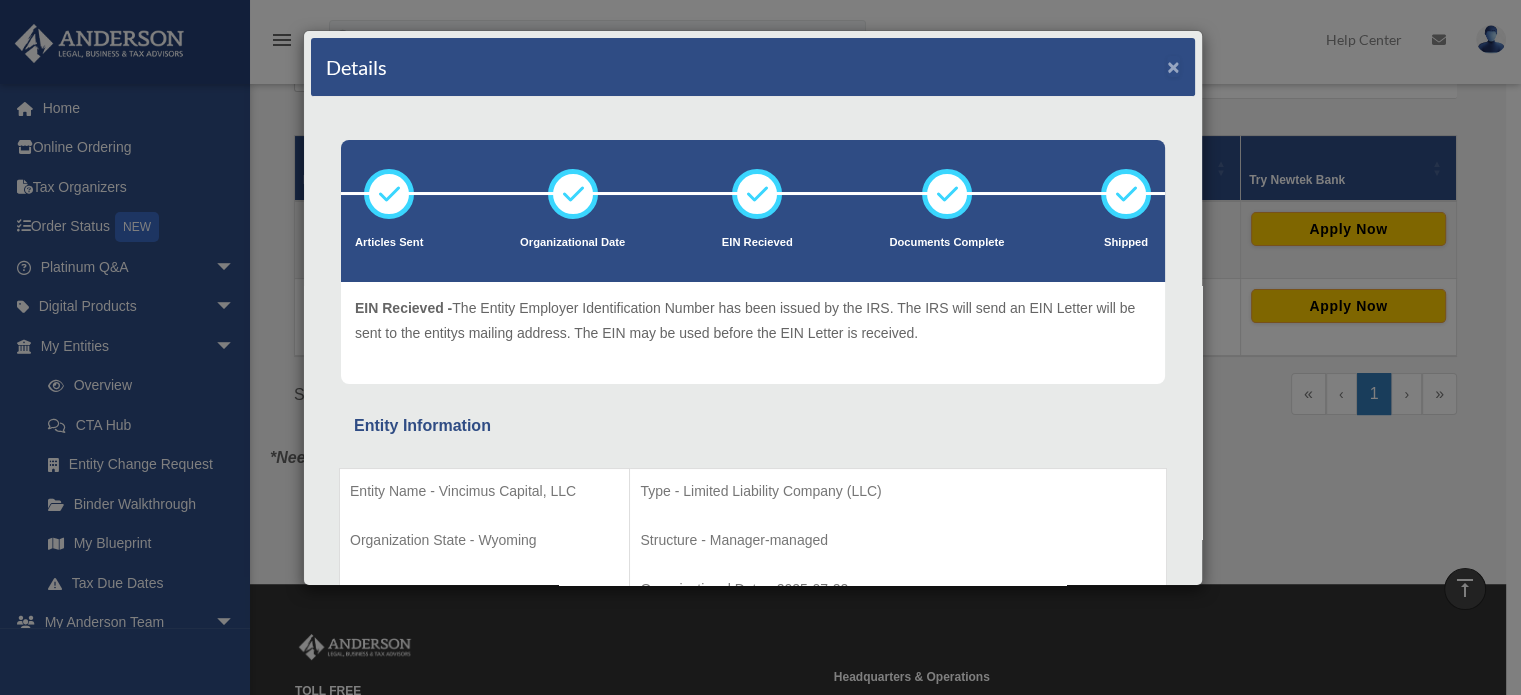 click on "×" at bounding box center [1173, 66] 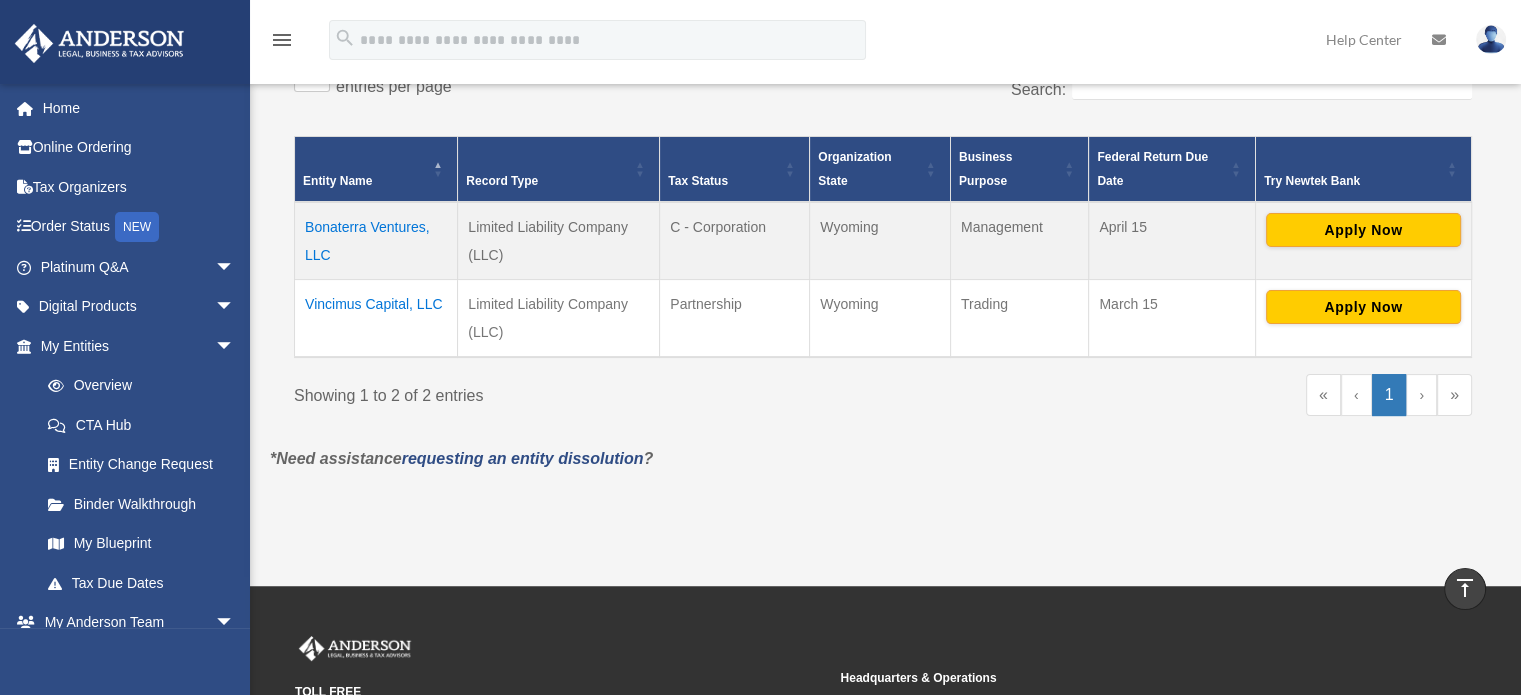click on "Bonaterra Ventures, LLC" at bounding box center [376, 241] 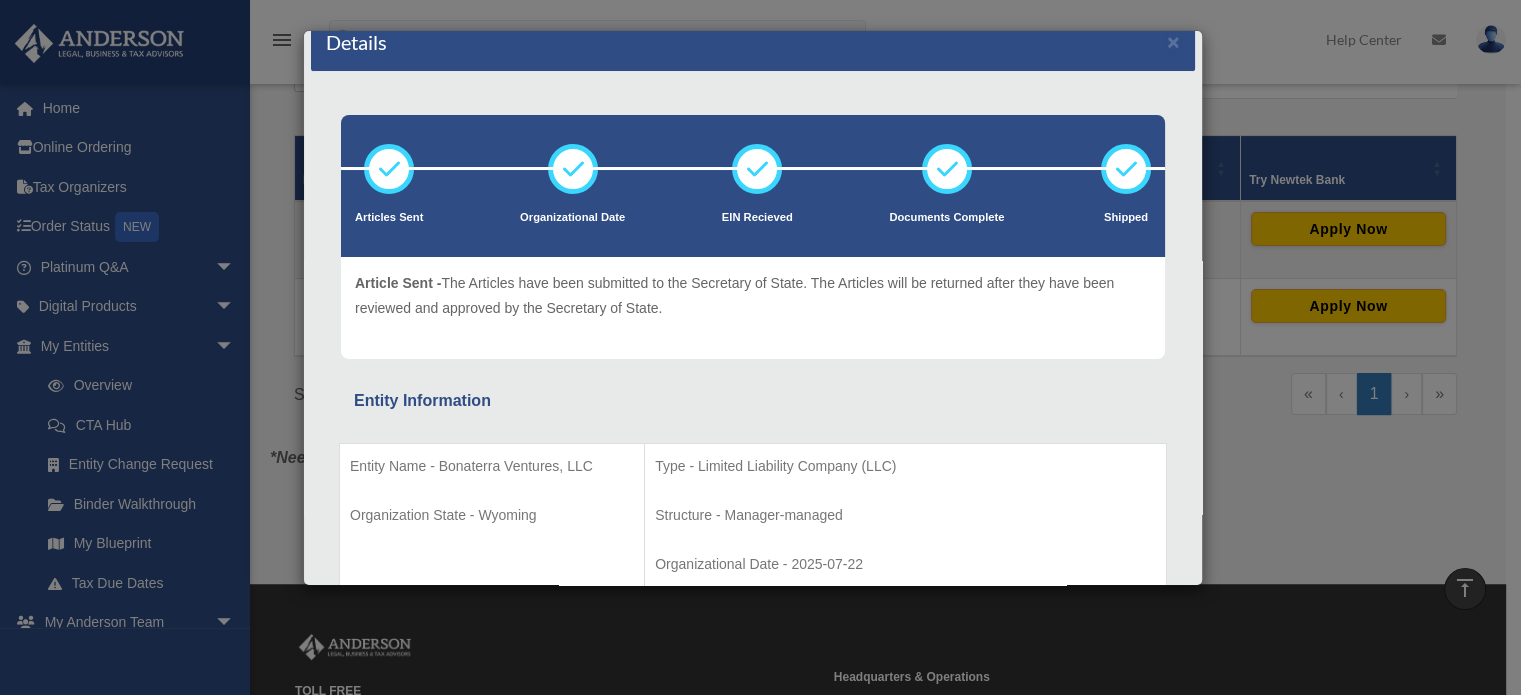 scroll, scrollTop: 0, scrollLeft: 0, axis: both 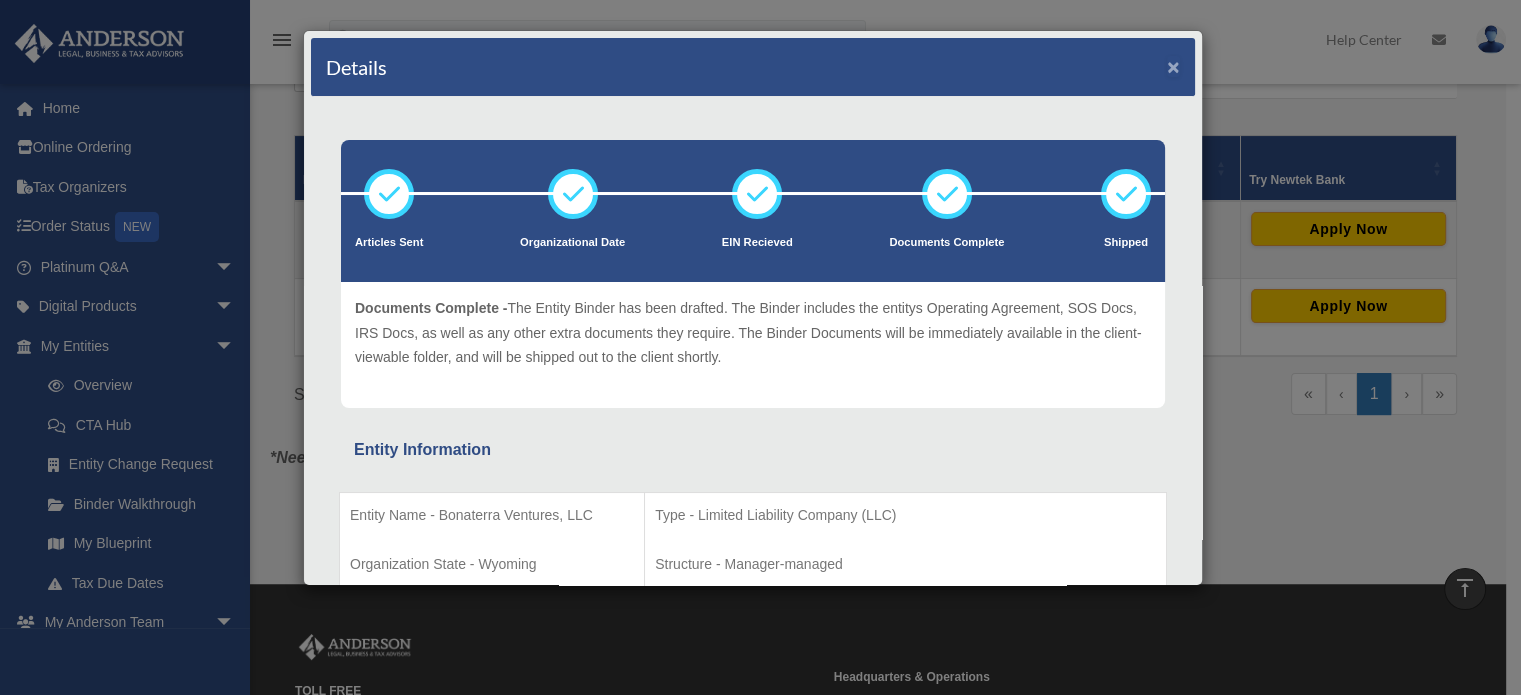 click on "×" at bounding box center [1173, 66] 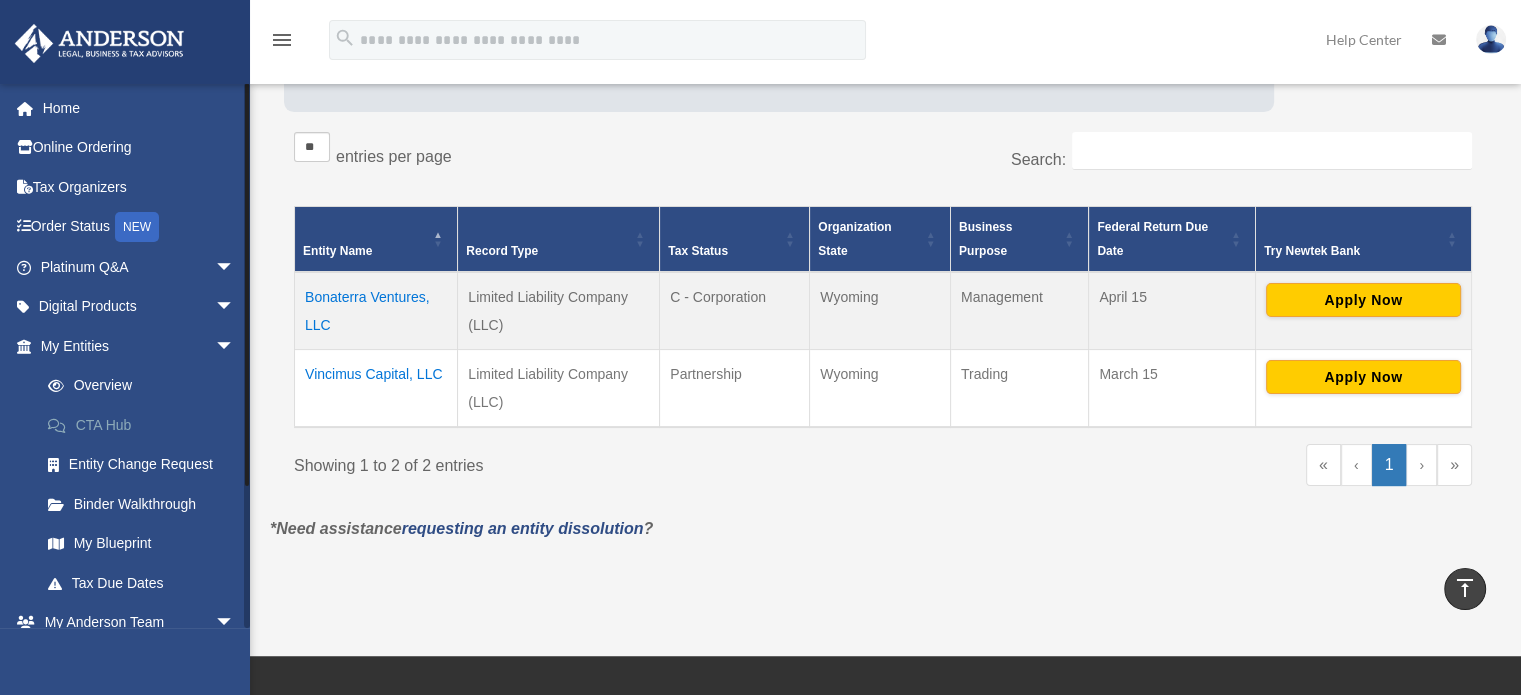 scroll, scrollTop: 200, scrollLeft: 0, axis: vertical 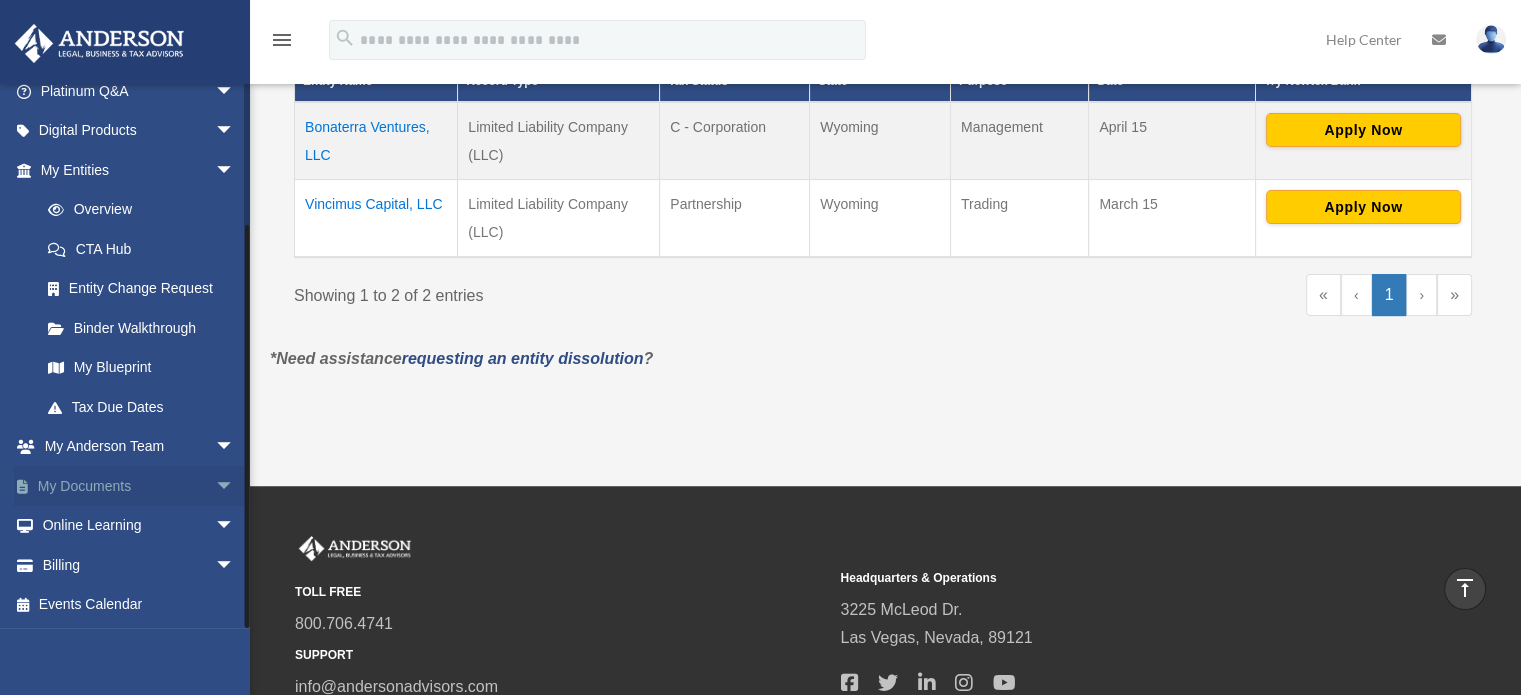 click on "arrow_drop_down" at bounding box center [235, 486] 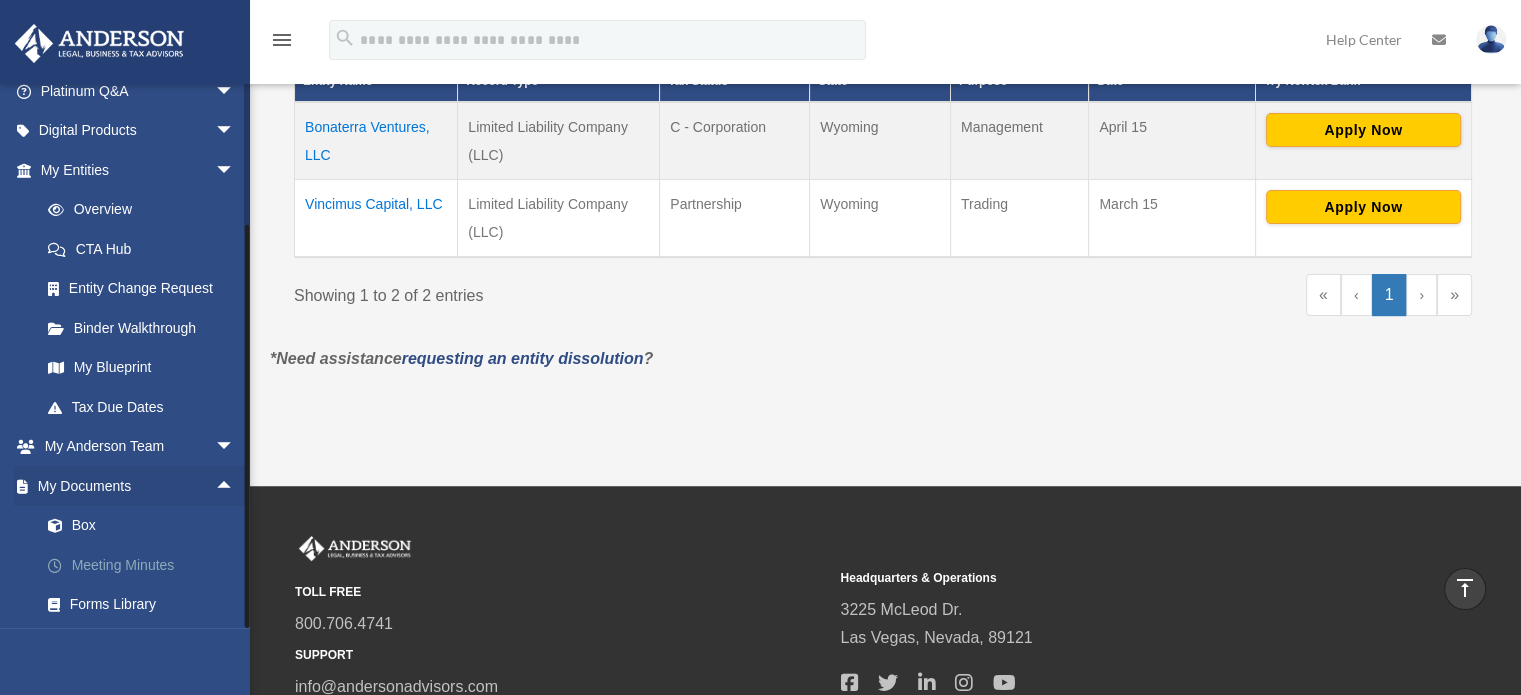 click on "Meeting Minutes" at bounding box center (146, 565) 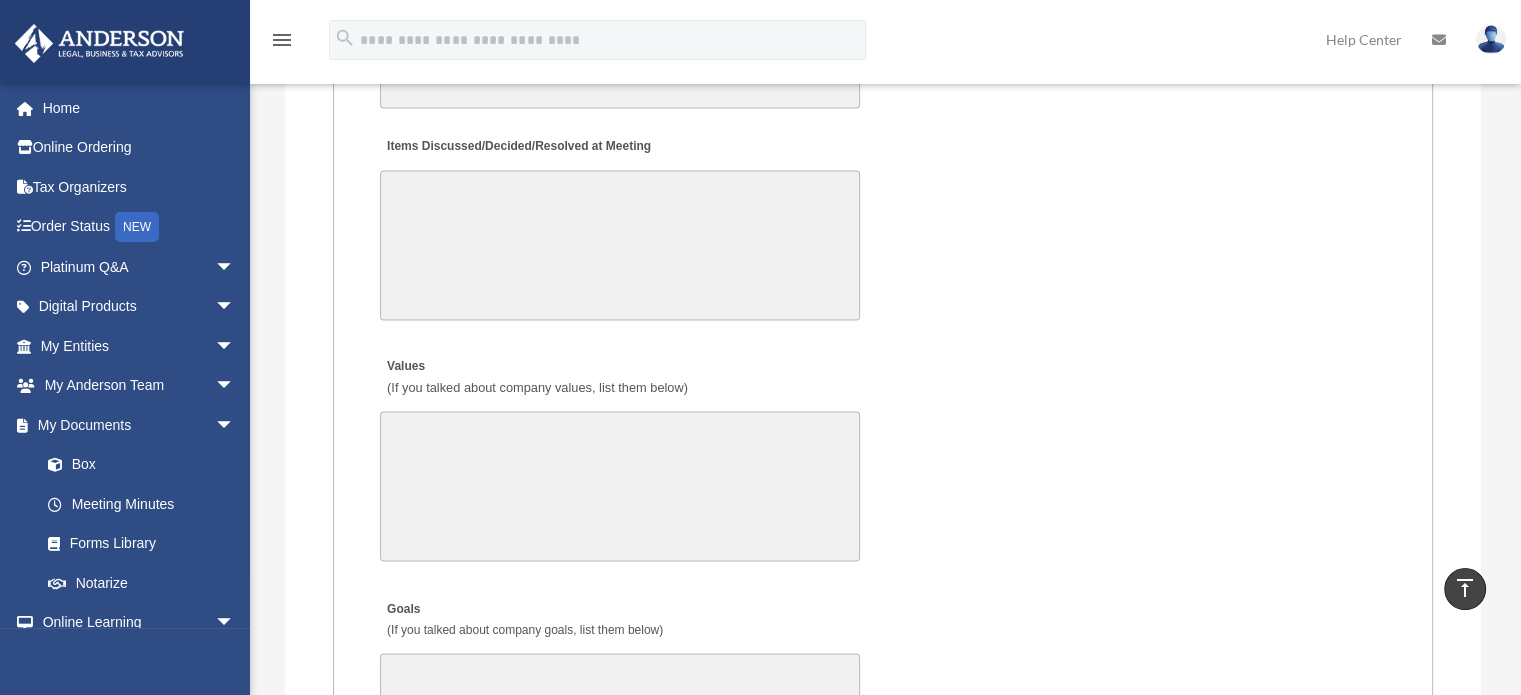 scroll, scrollTop: 3400, scrollLeft: 0, axis: vertical 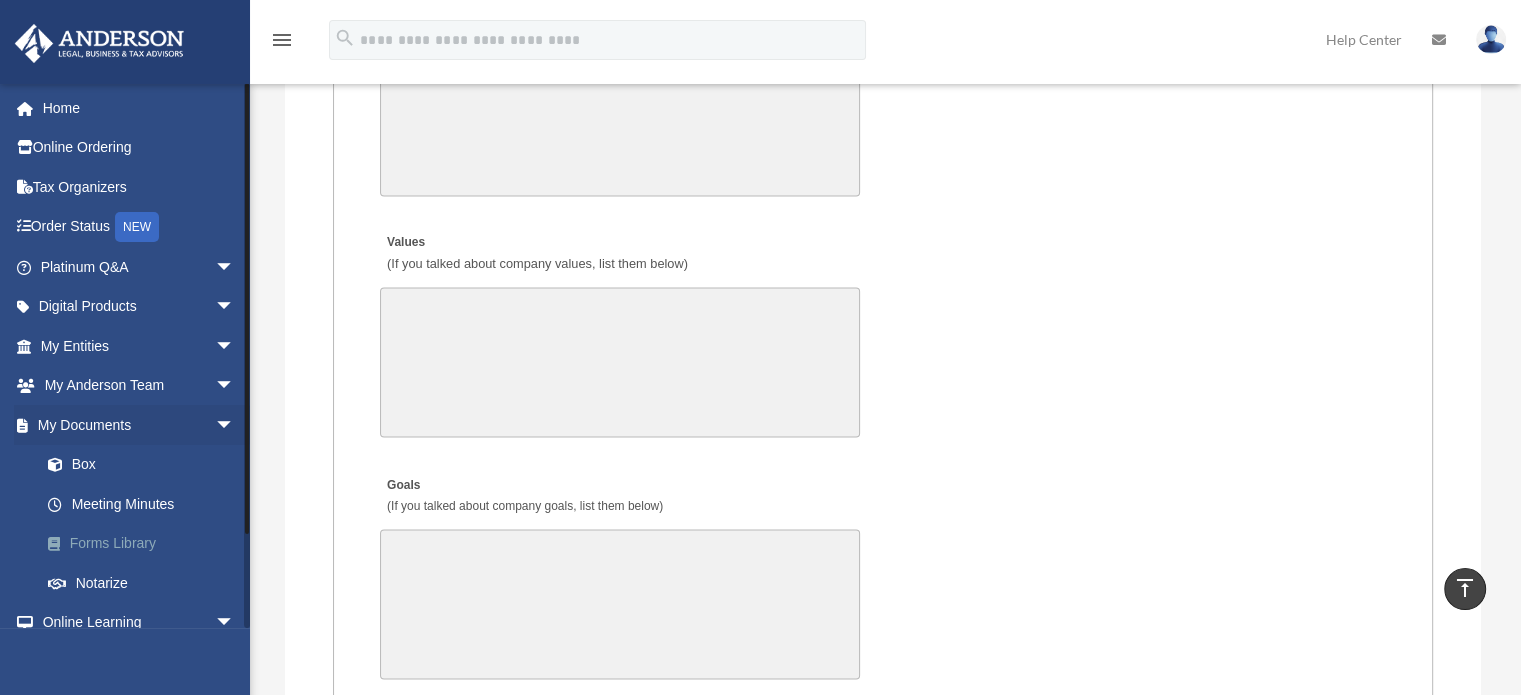 click on "Forms Library" at bounding box center (146, 544) 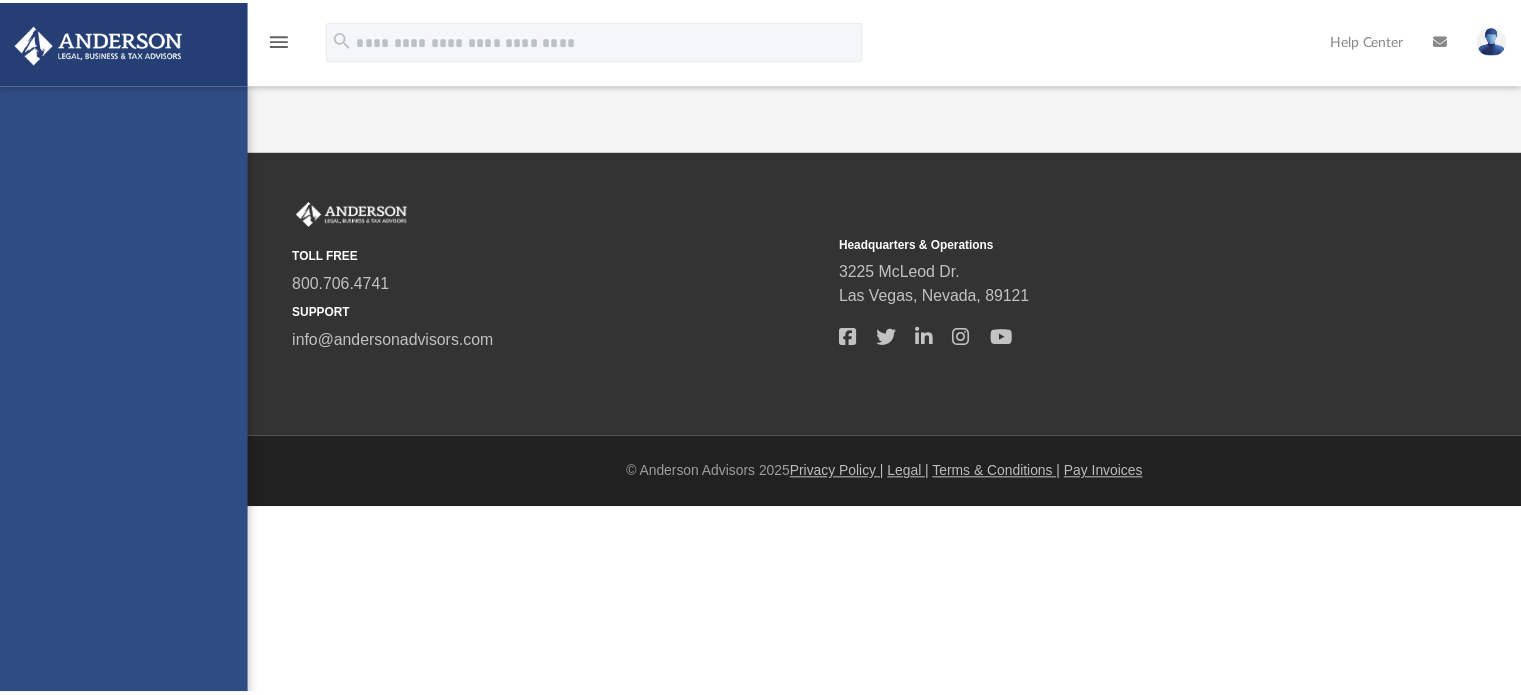 scroll, scrollTop: 0, scrollLeft: 0, axis: both 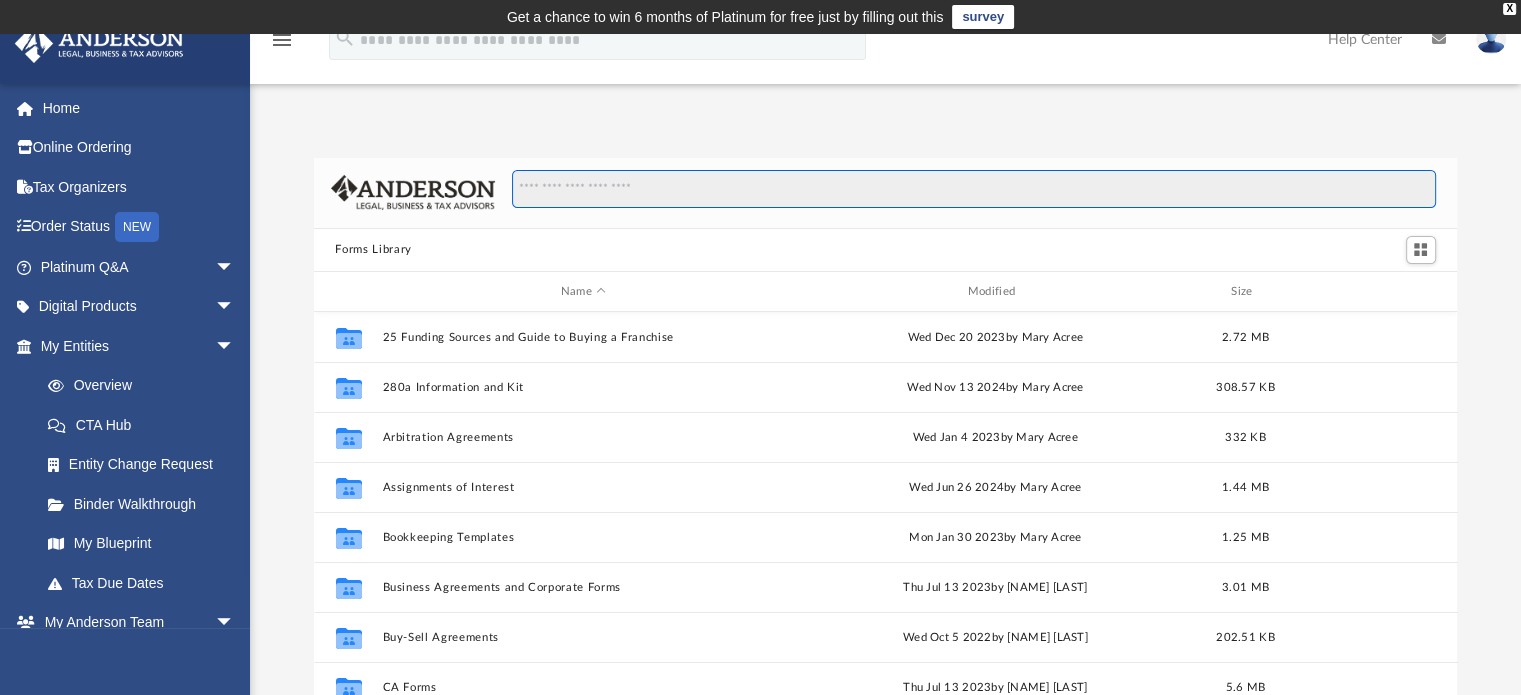 click at bounding box center (973, 189) 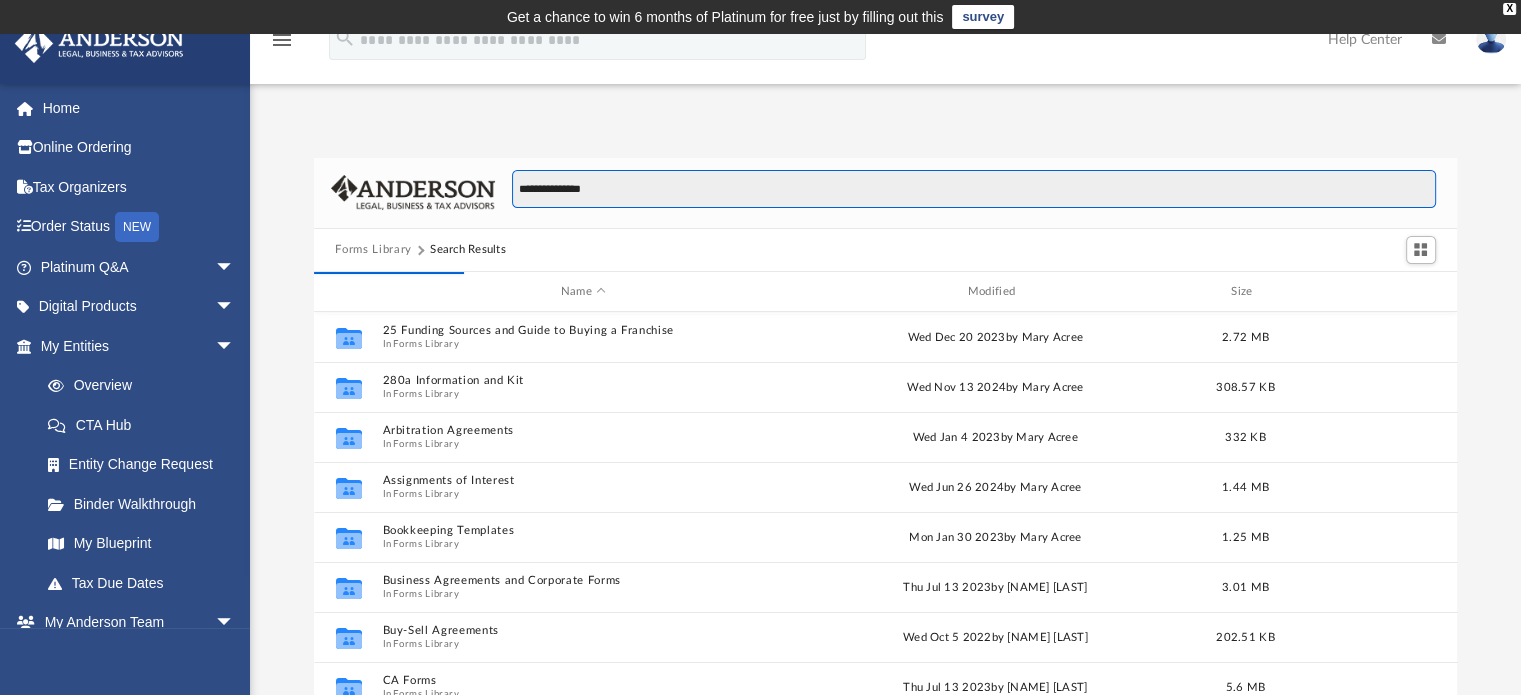 scroll, scrollTop: 377, scrollLeft: 1128, axis: both 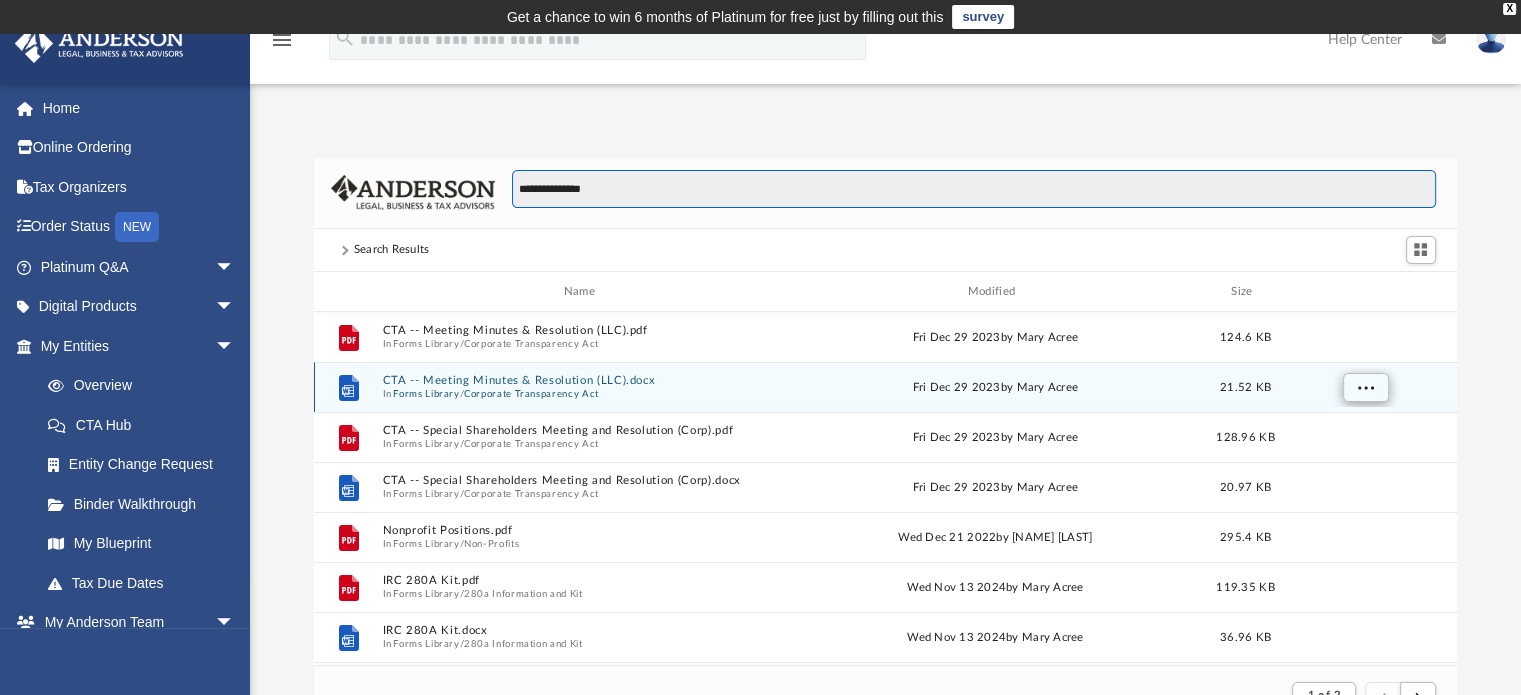 type on "**********" 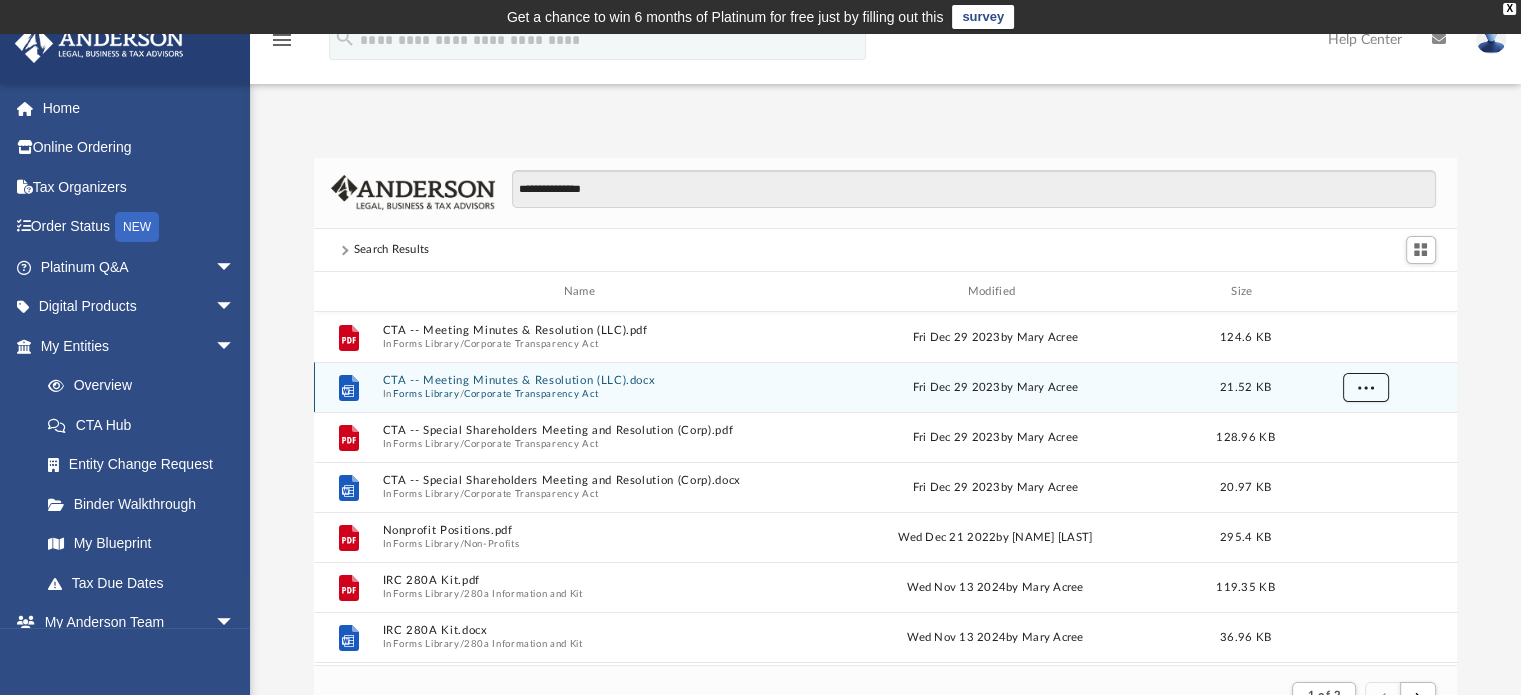 click at bounding box center (1365, 387) 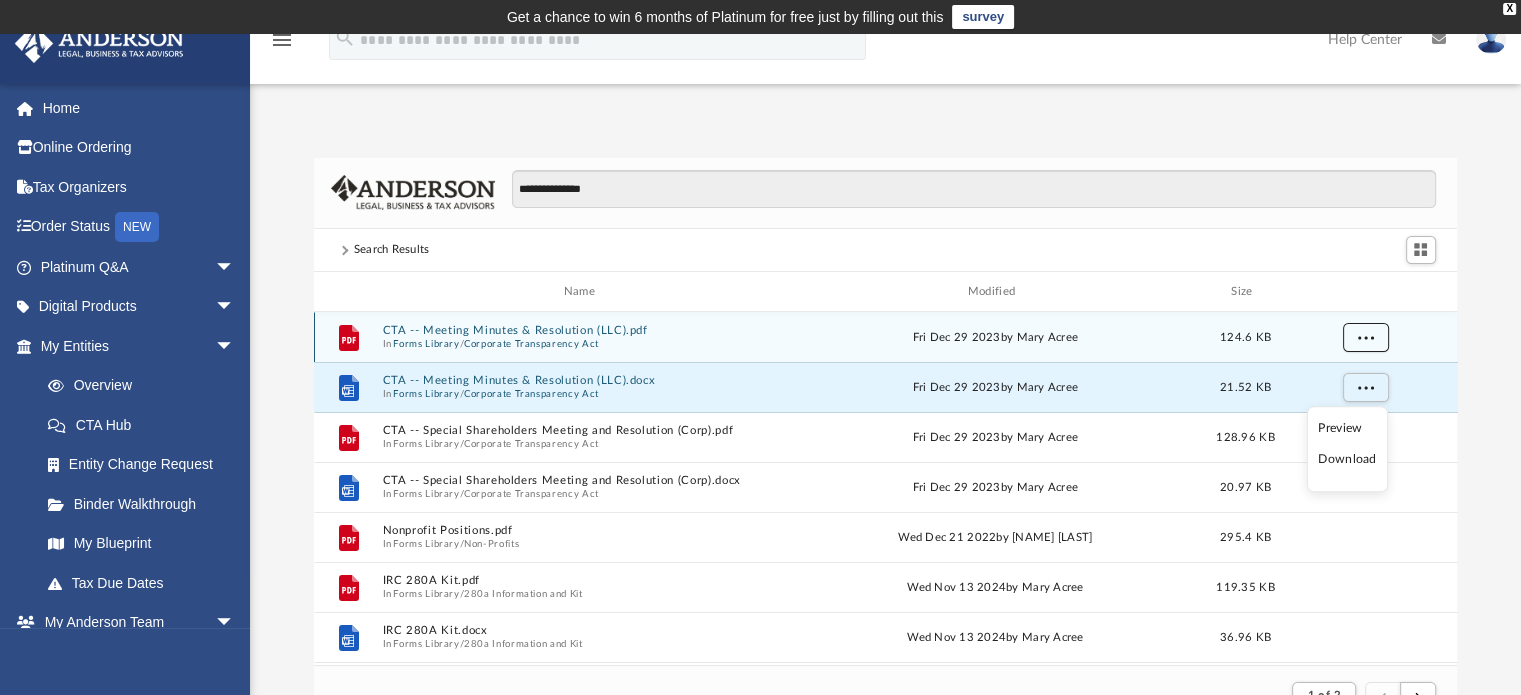 click at bounding box center [1365, 337] 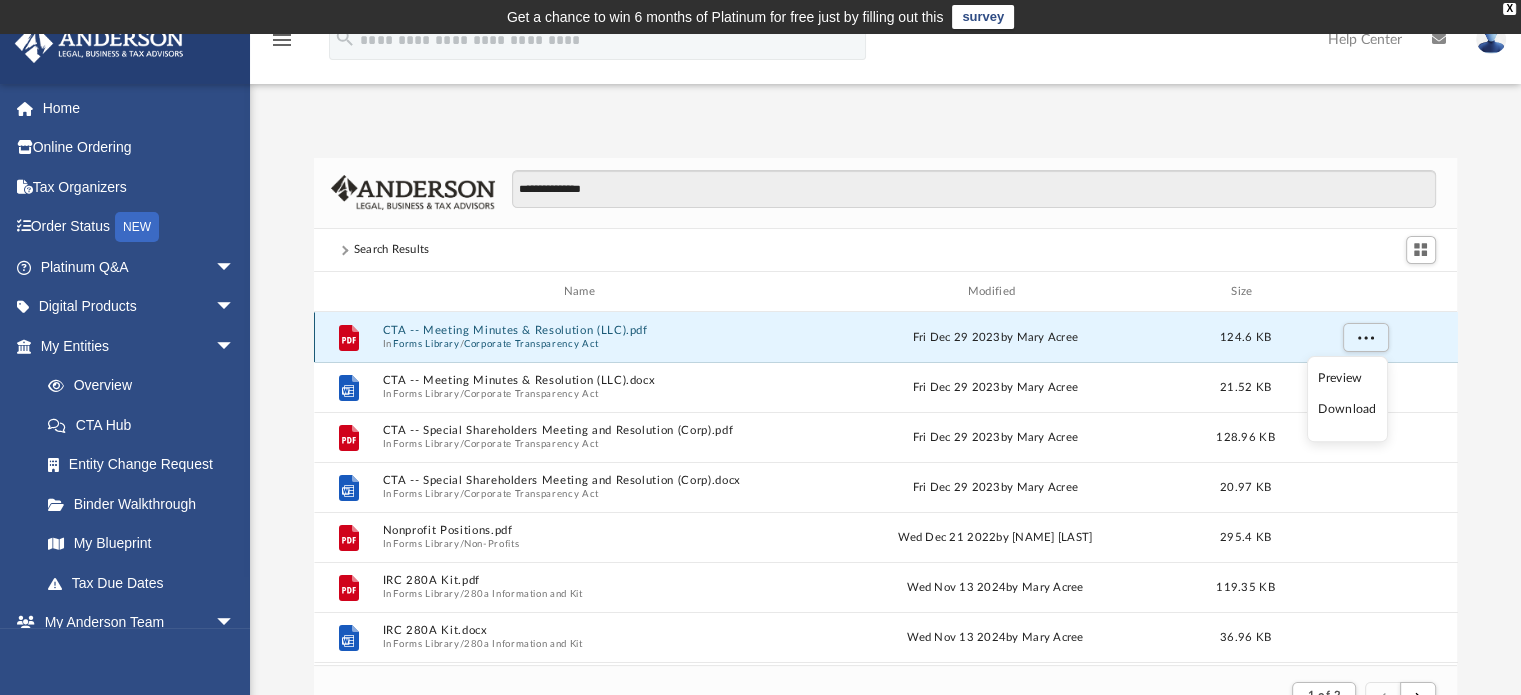 click on "Corporate Transparency Act" at bounding box center [531, 344] 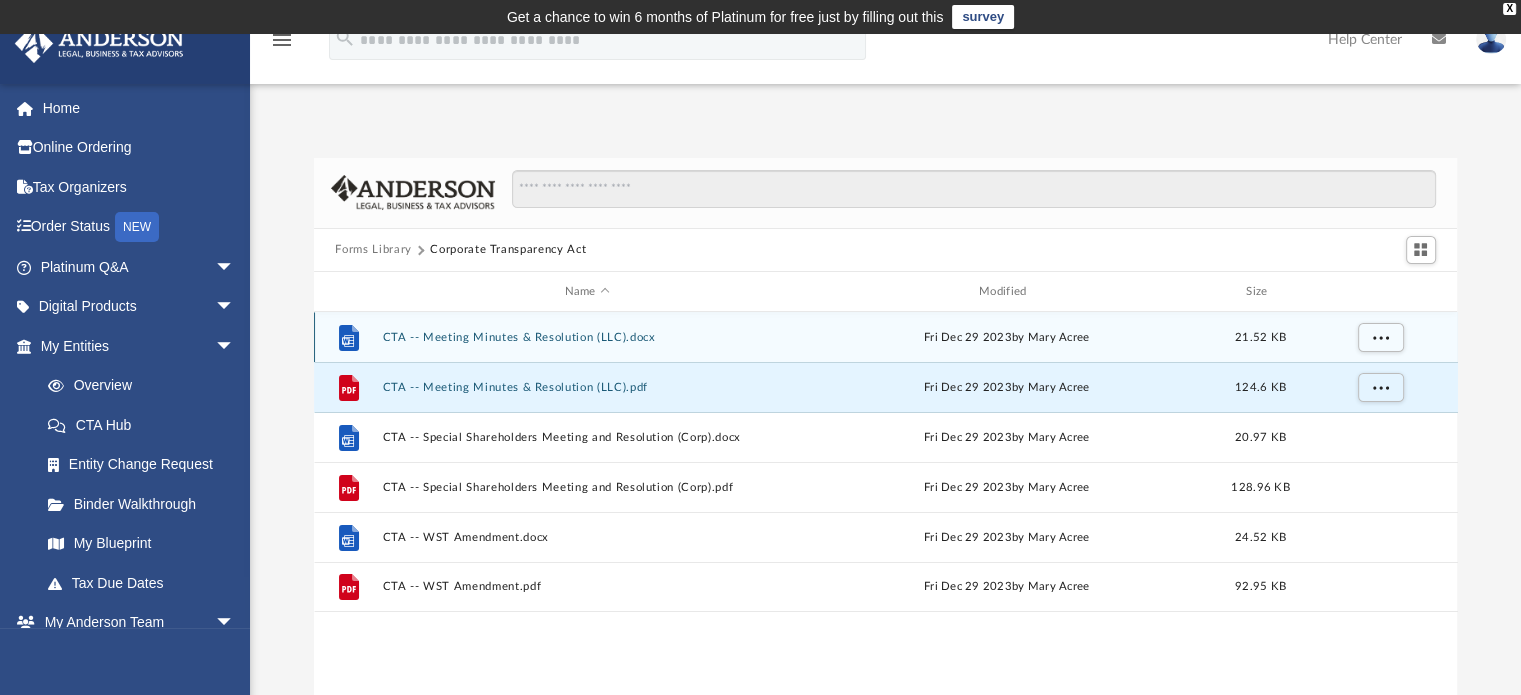 scroll, scrollTop: 16, scrollLeft: 16, axis: both 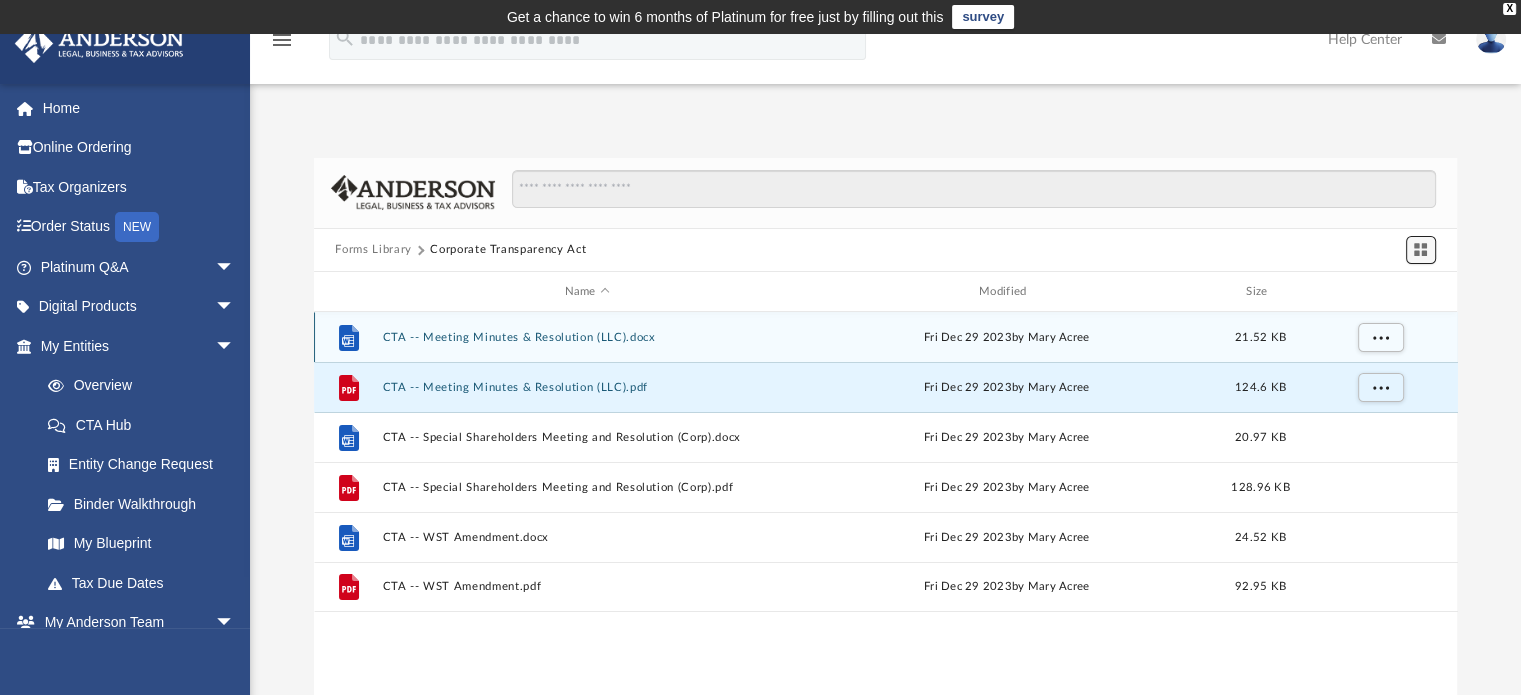 click at bounding box center (1420, 249) 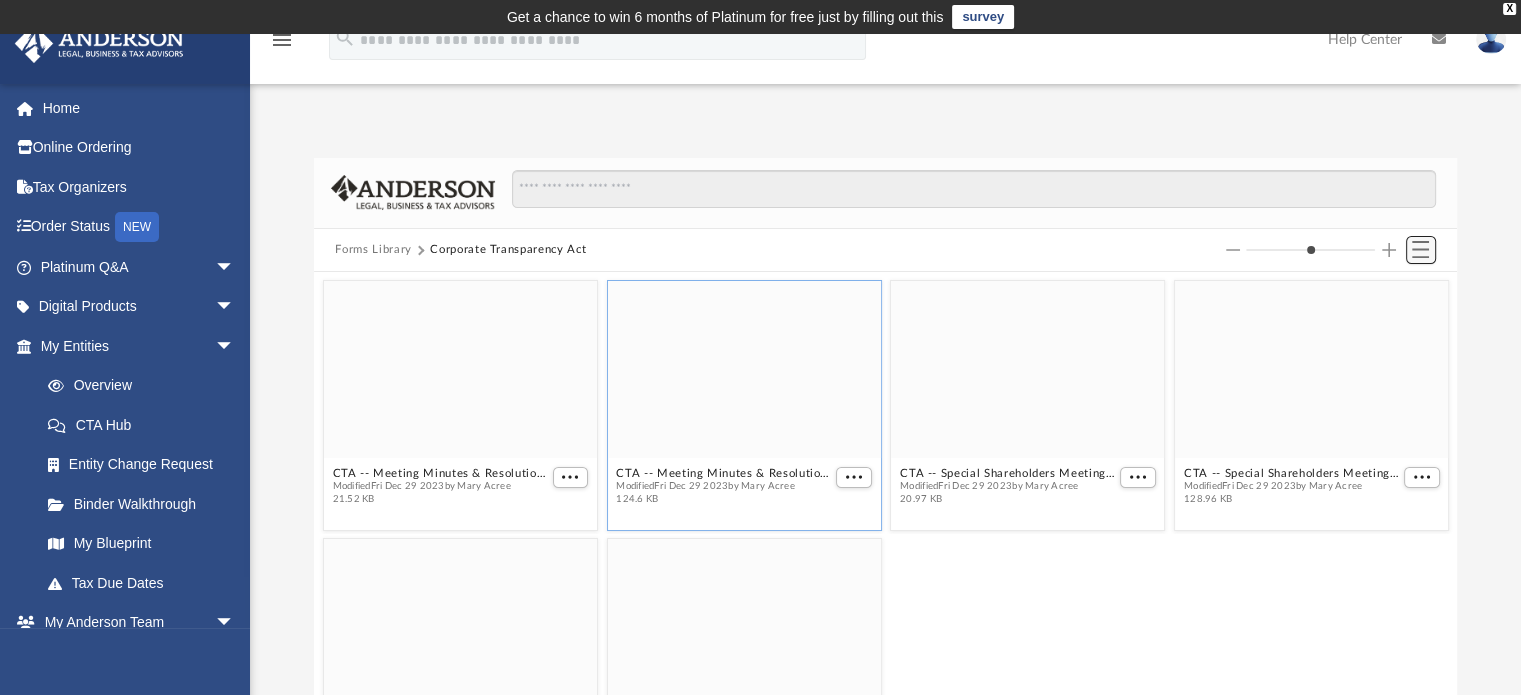 scroll, scrollTop: 16, scrollLeft: 16, axis: both 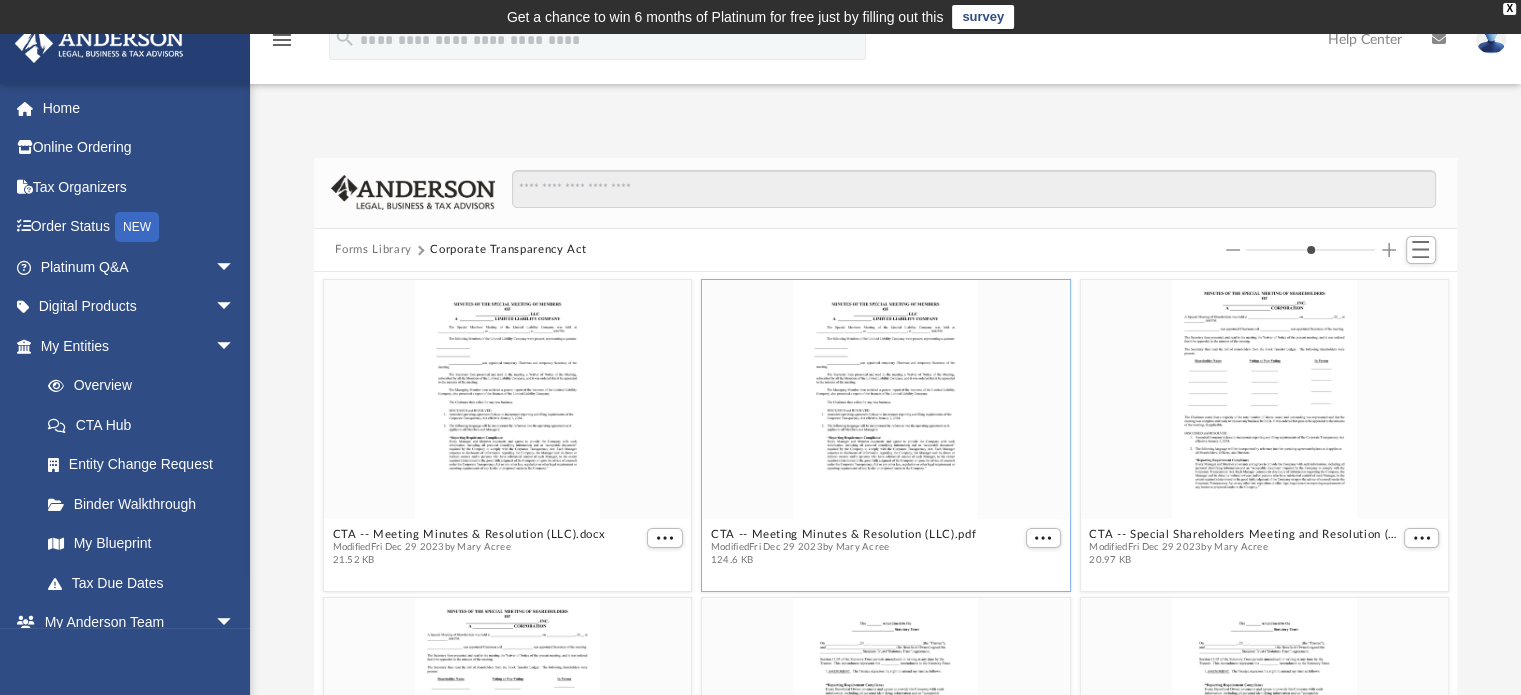 drag, startPoint x: 1280, startPoint y: 251, endPoint x: 1298, endPoint y: 251, distance: 18 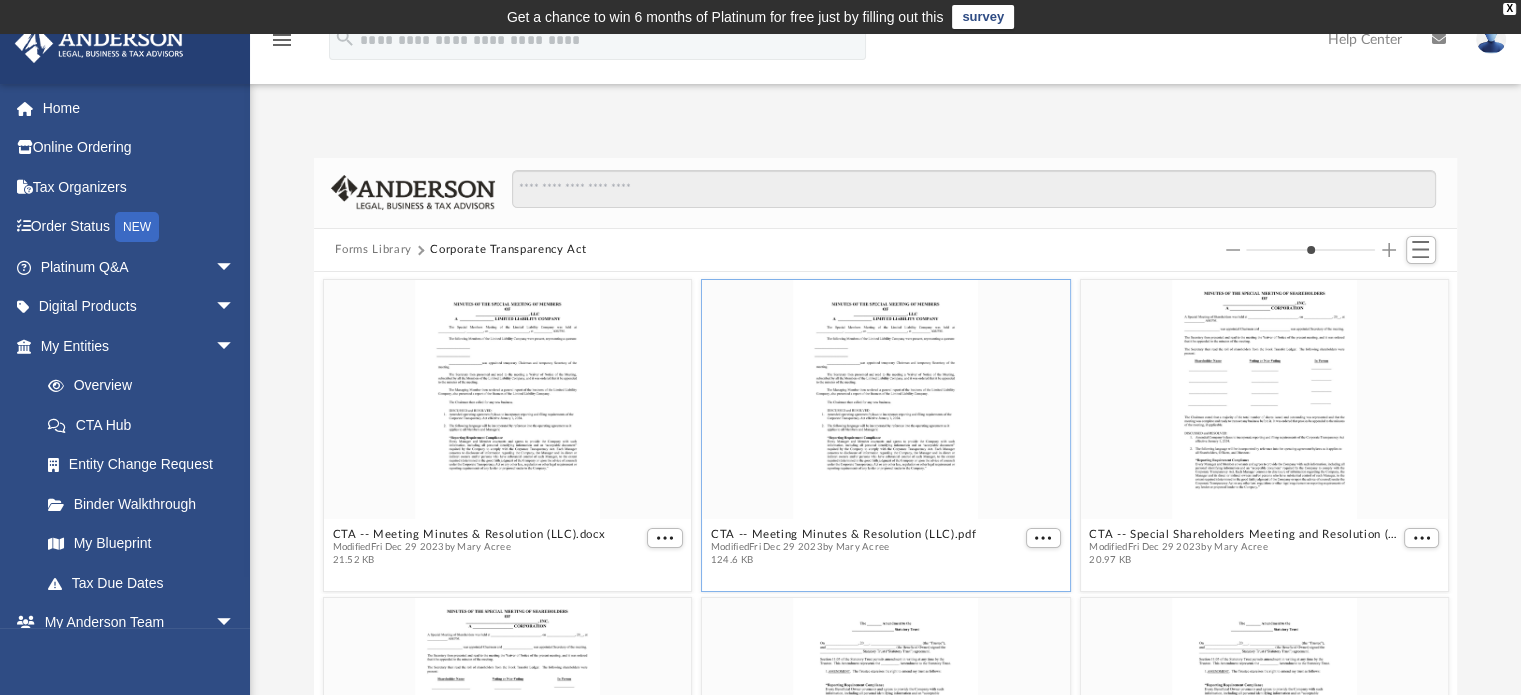 type on "*" 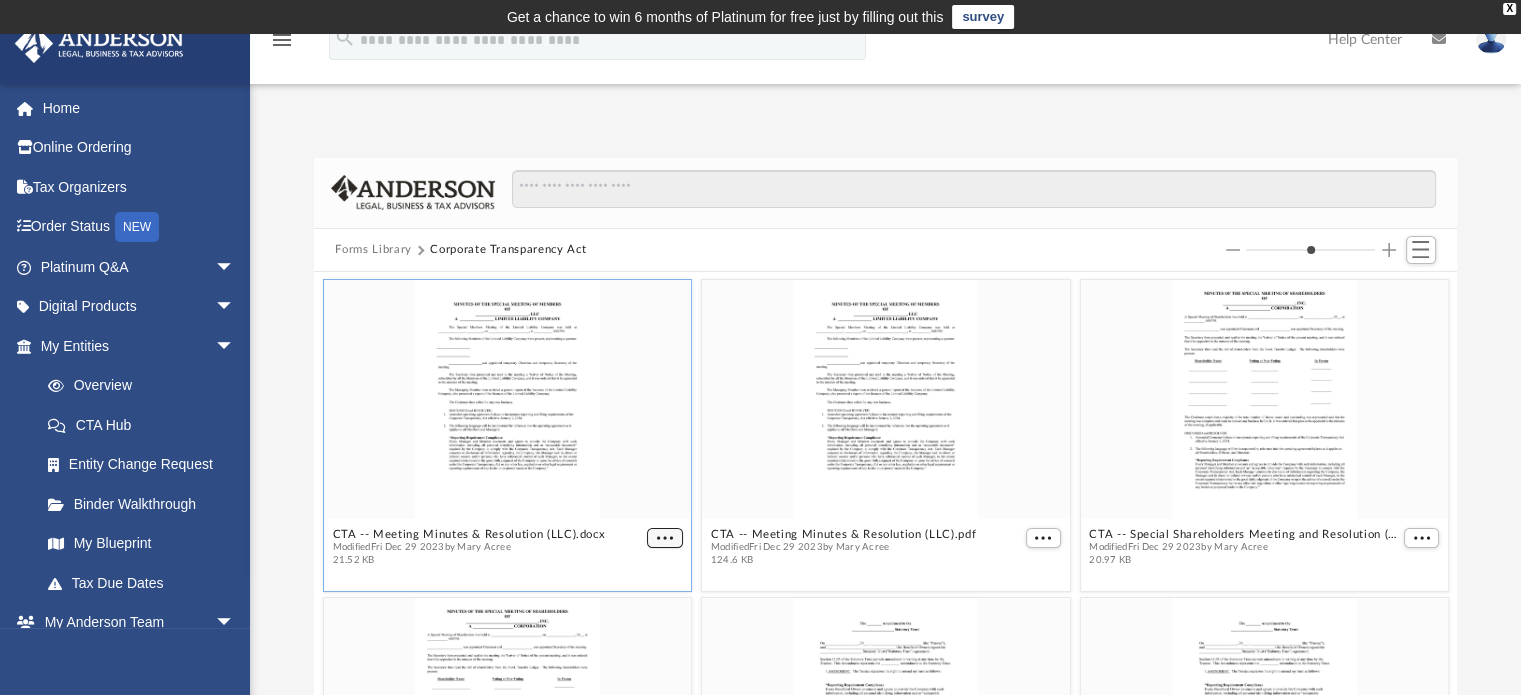 click at bounding box center (664, 538) 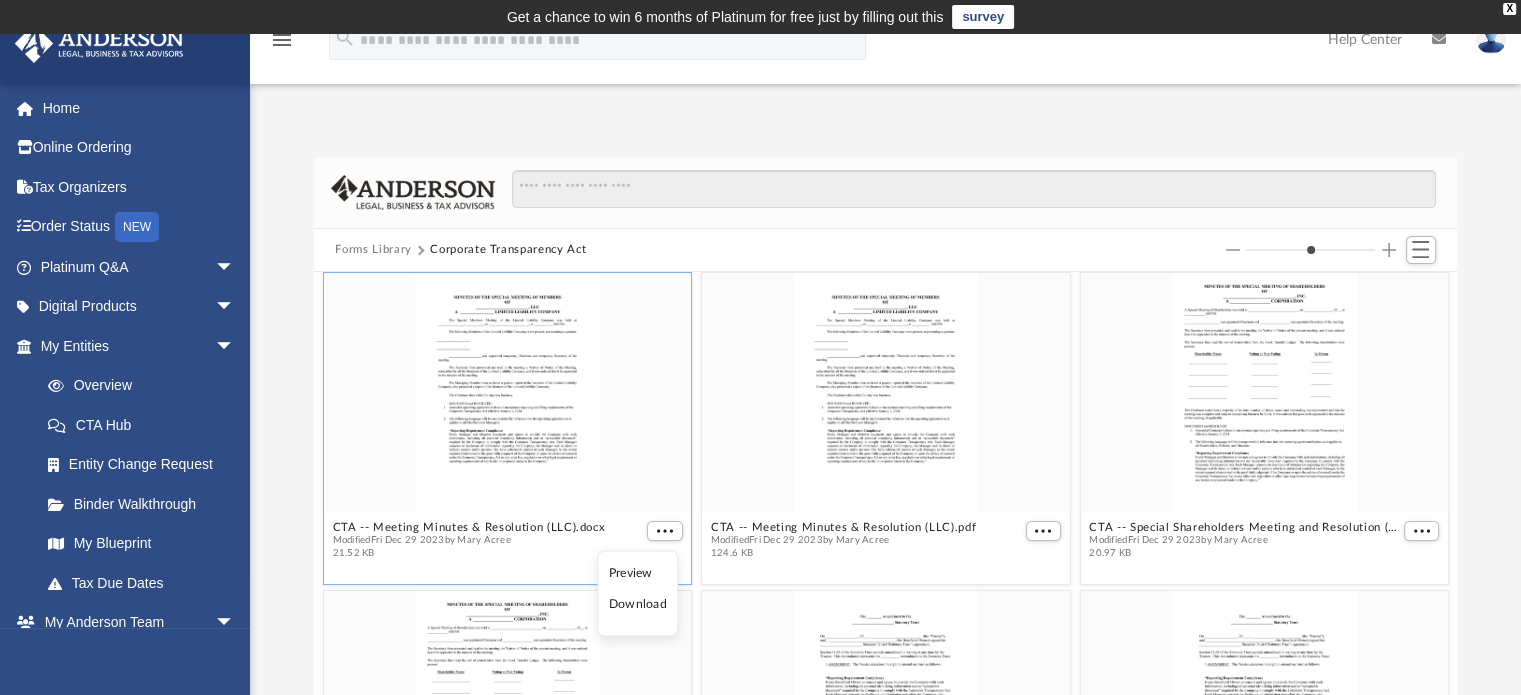 scroll, scrollTop: 0, scrollLeft: 0, axis: both 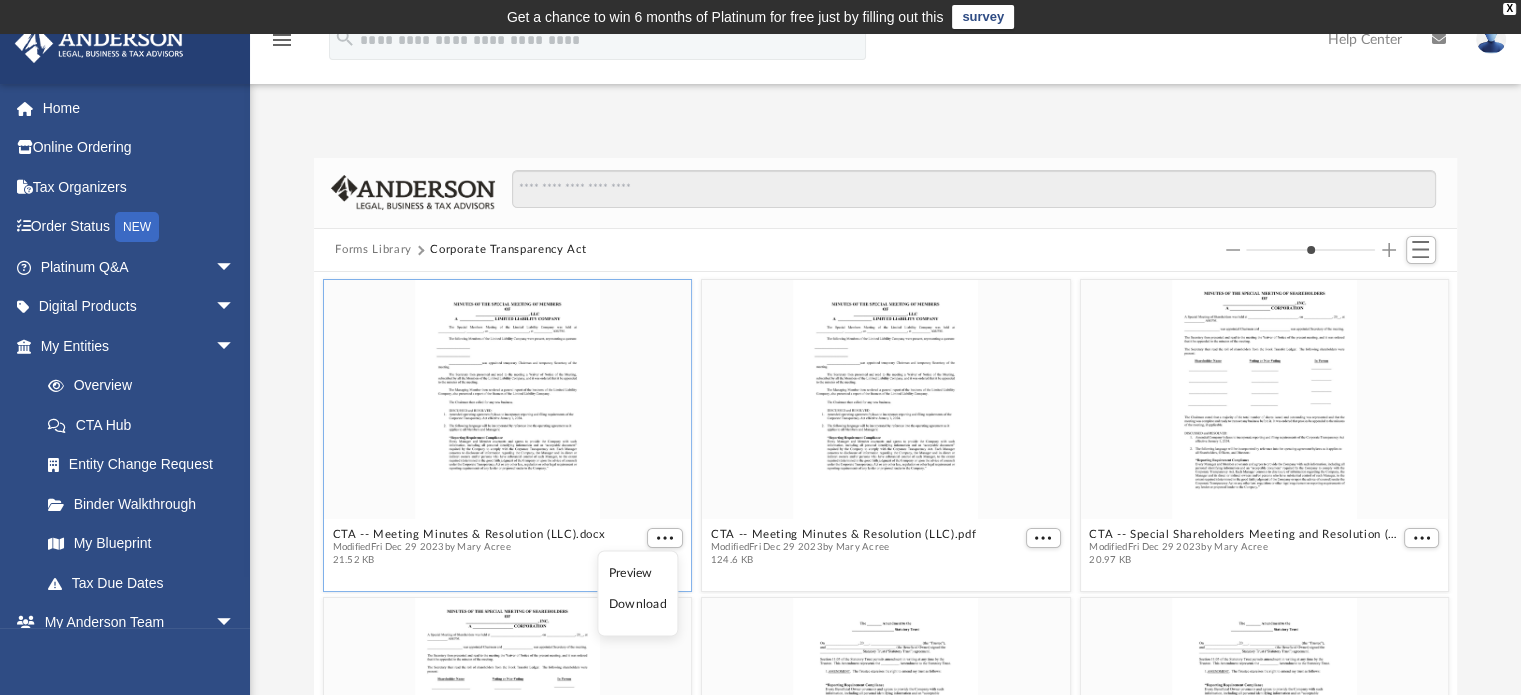 click at bounding box center [507, 399] 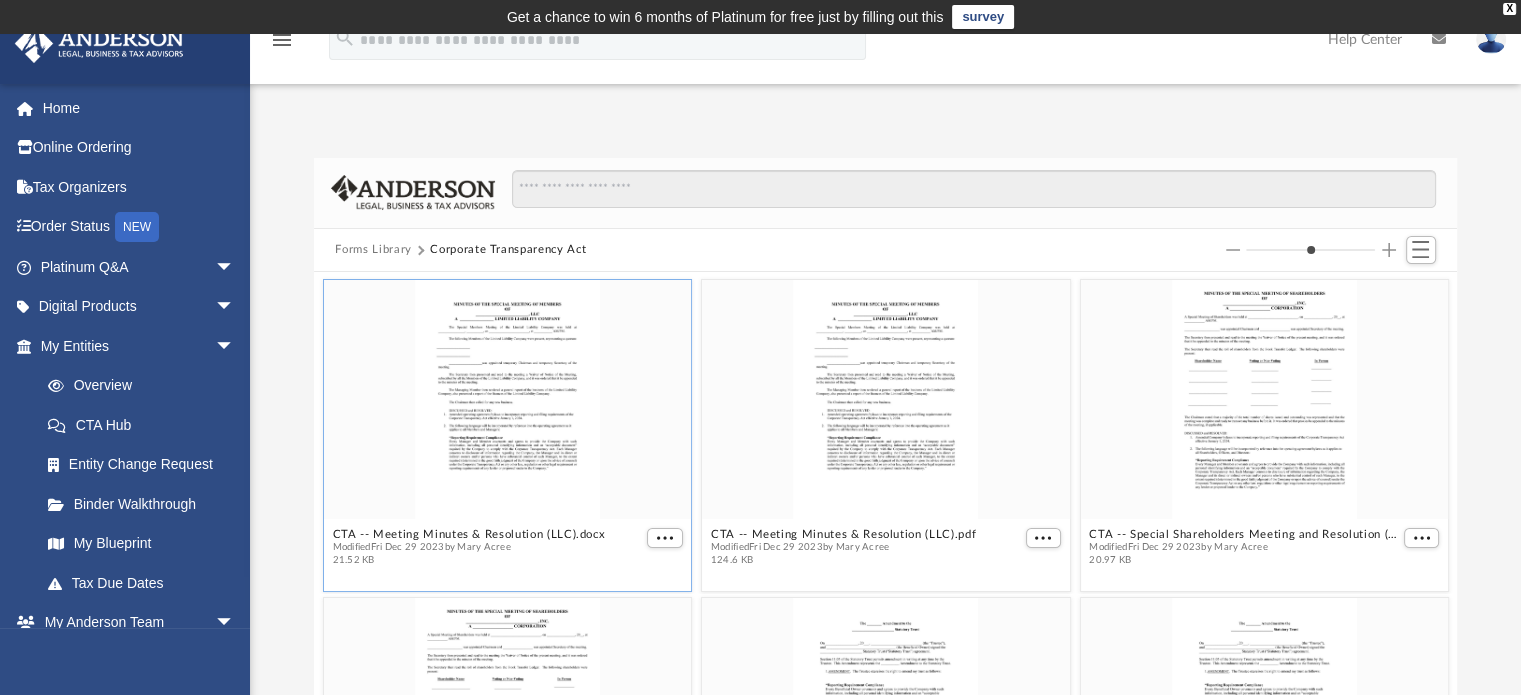 click at bounding box center (507, 399) 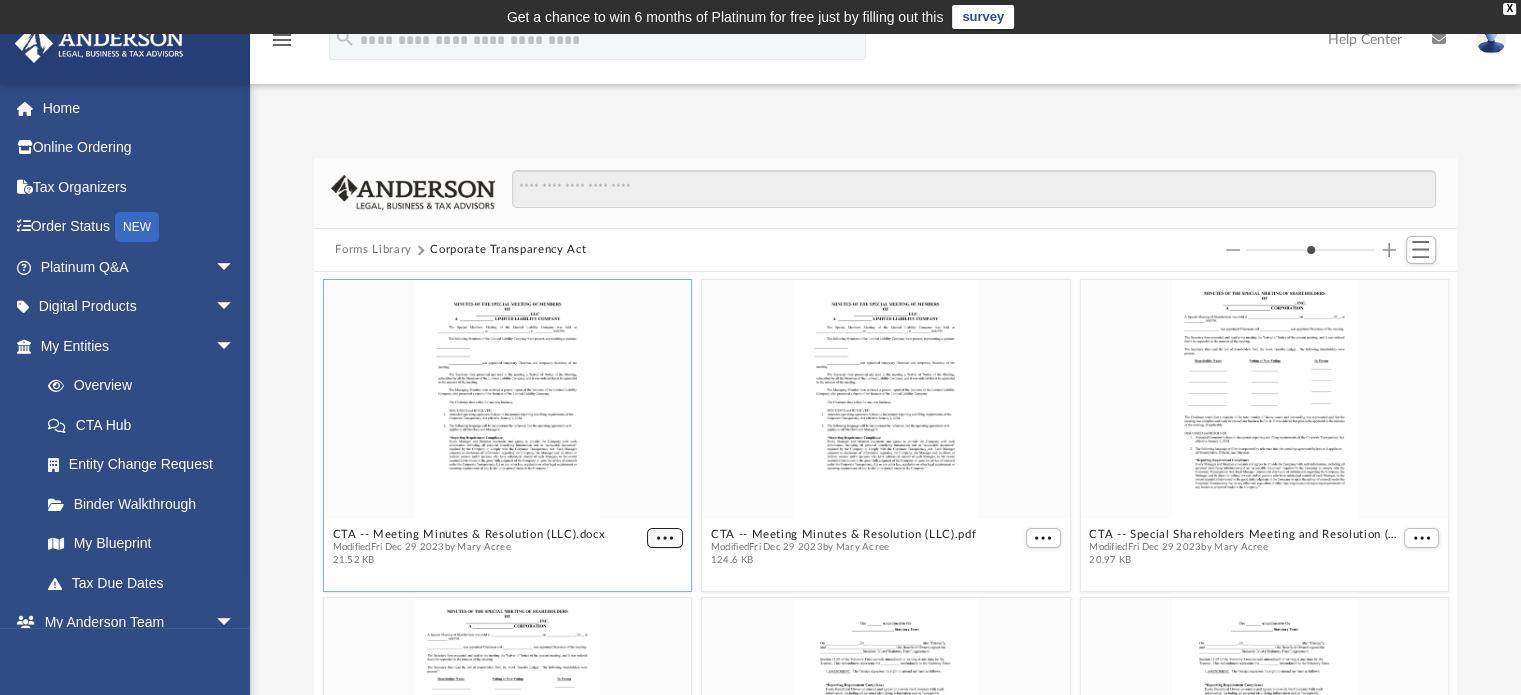 click at bounding box center [664, 538] 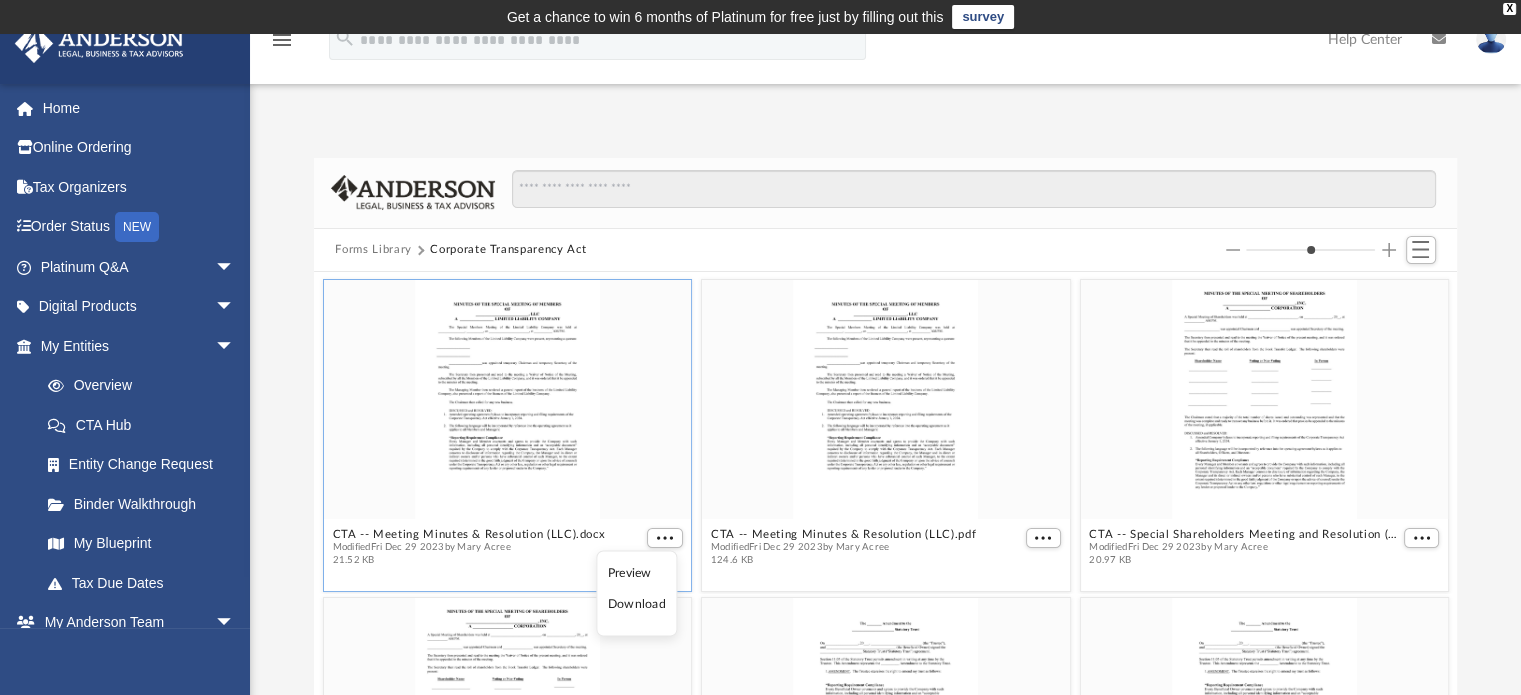 click on "Download" at bounding box center [637, 604] 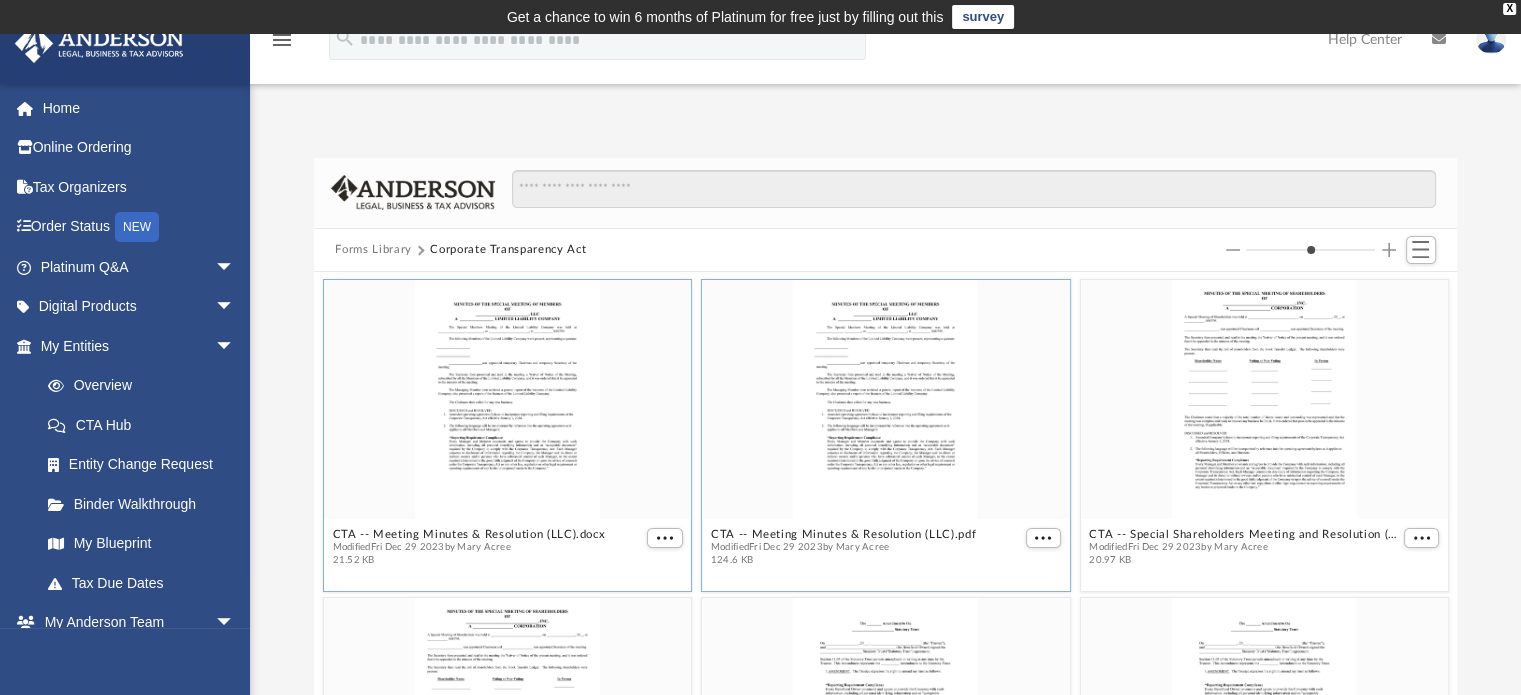 click at bounding box center [886, 399] 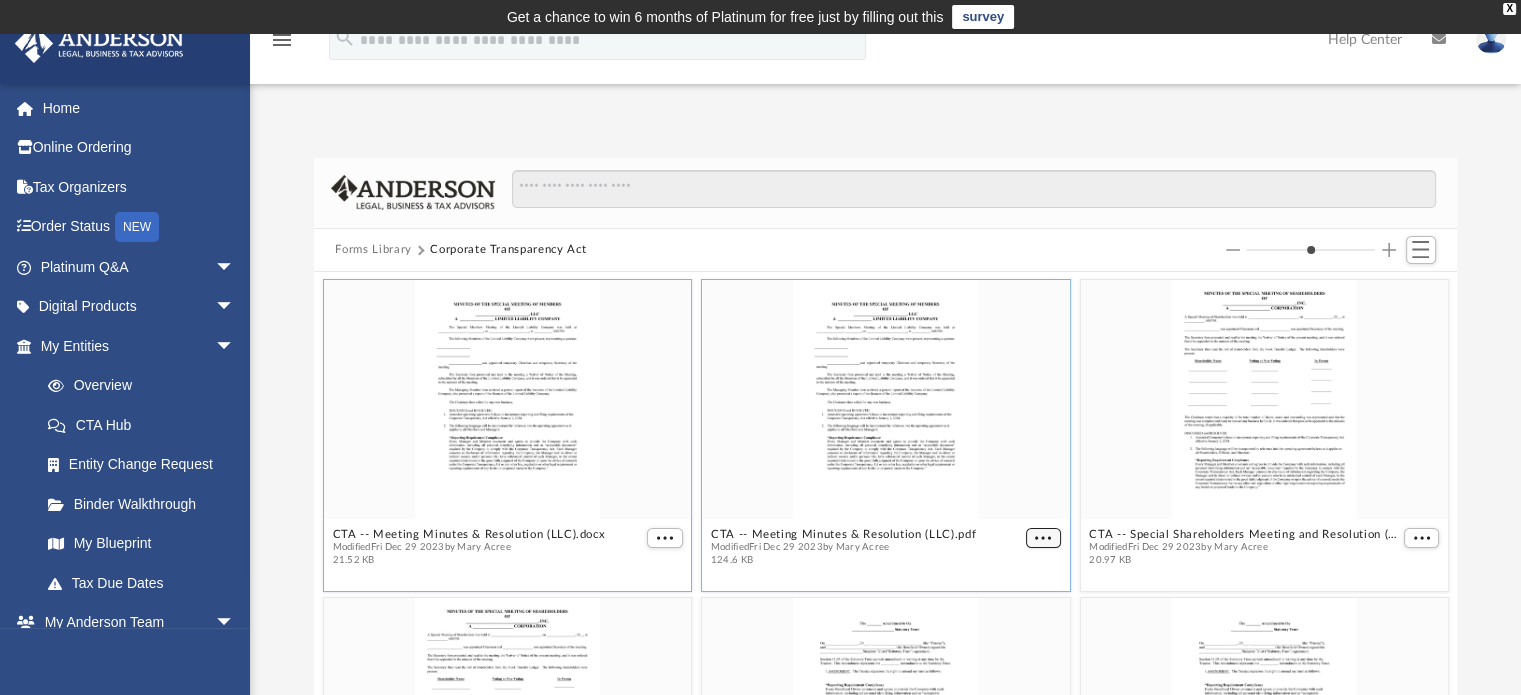 click at bounding box center [1043, 538] 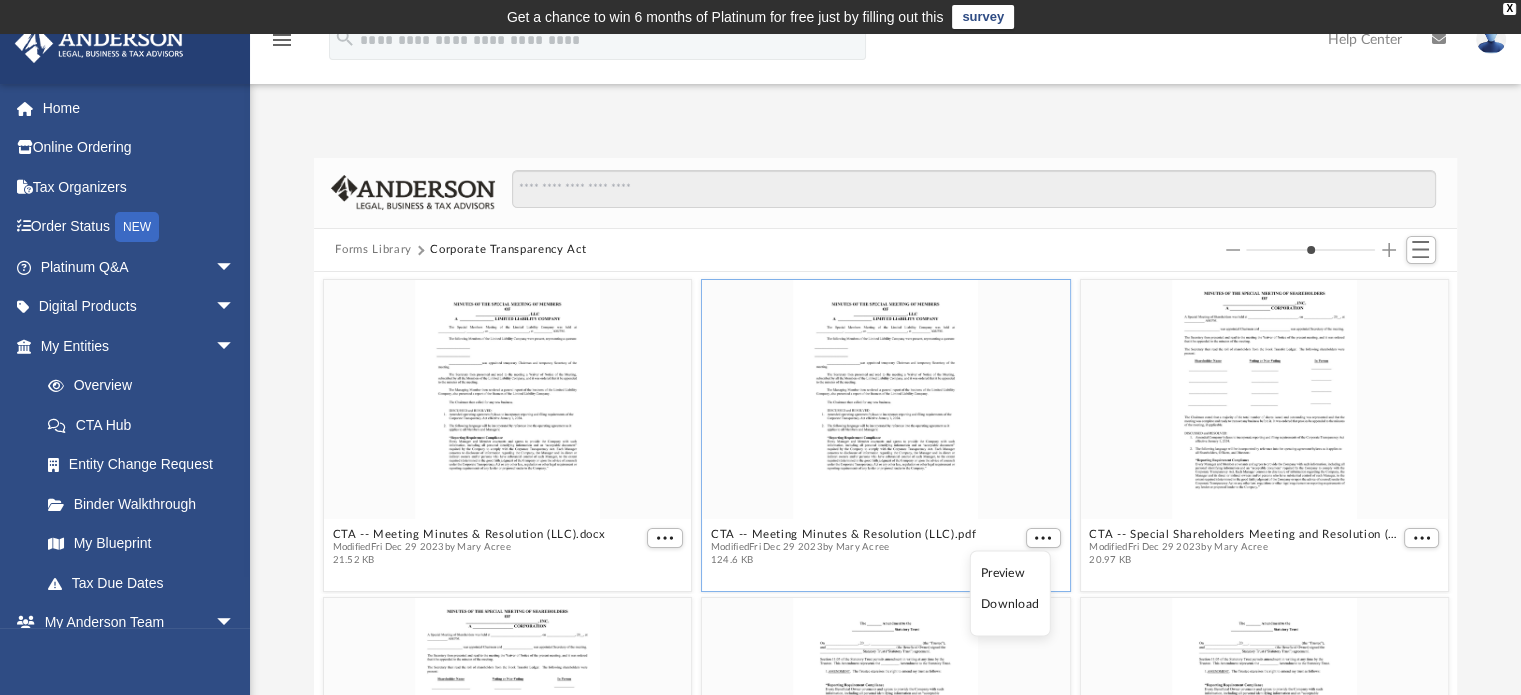 click on "Download" at bounding box center (1010, 604) 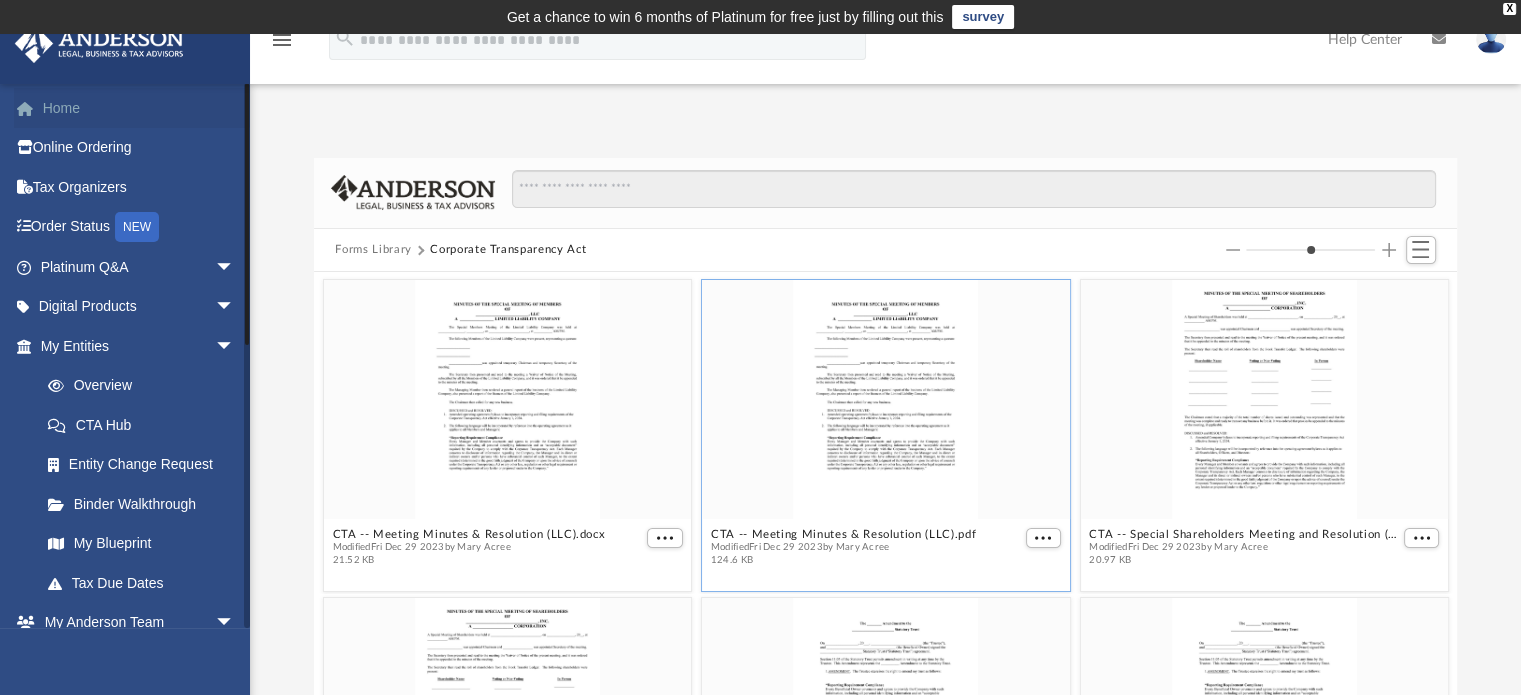 click on "Home" at bounding box center (139, 108) 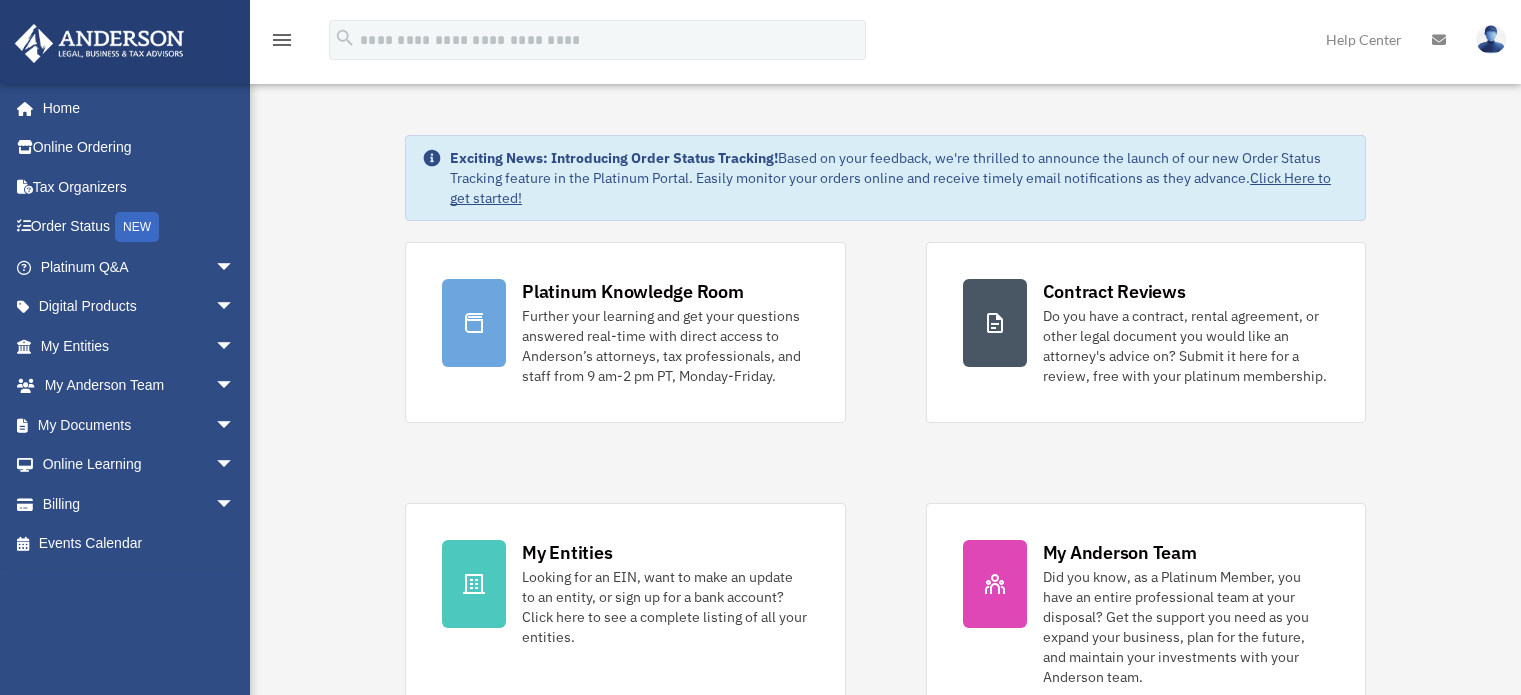 scroll, scrollTop: 0, scrollLeft: 0, axis: both 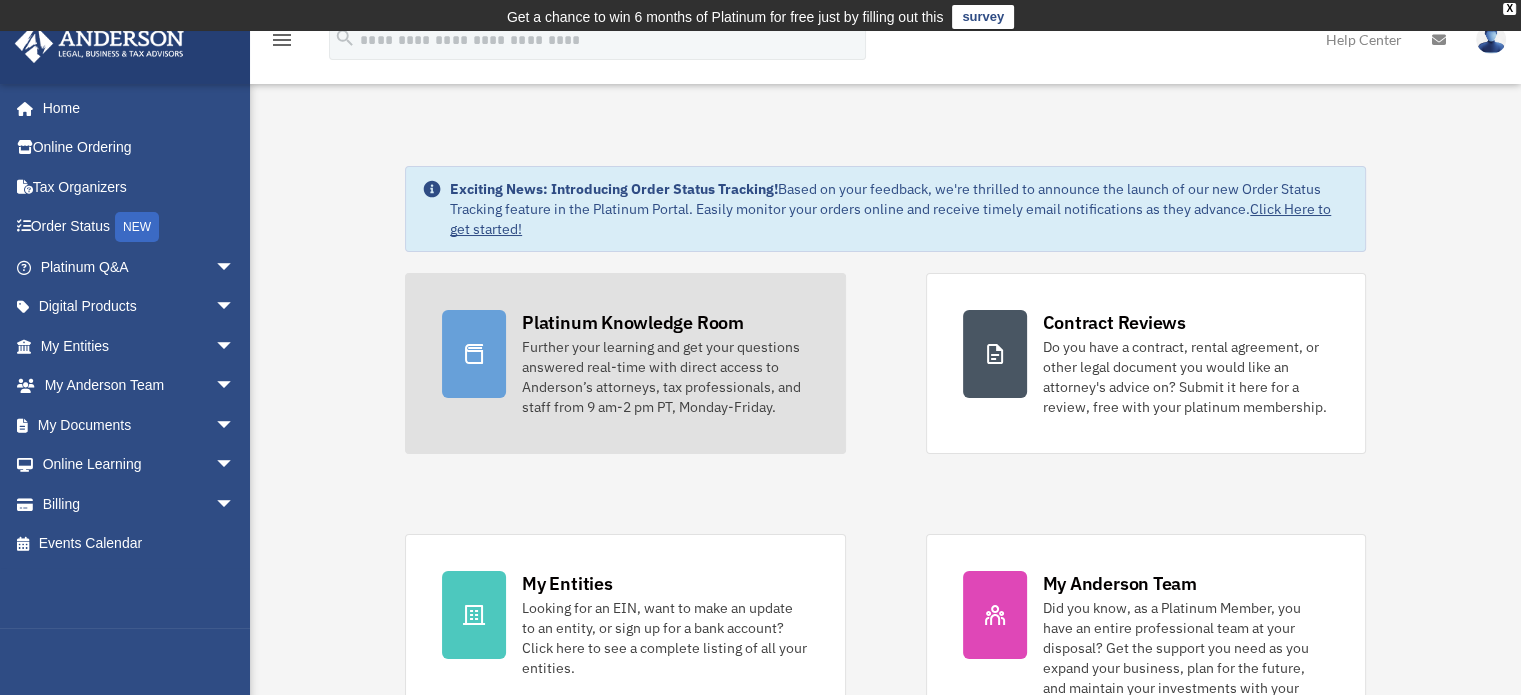 click on "Further your learning and get your questions answered real-time with direct access to Anderson’s attorneys, tax professionals, and staff from 9 am-2 pm PT, Monday-Friday." at bounding box center [665, 377] 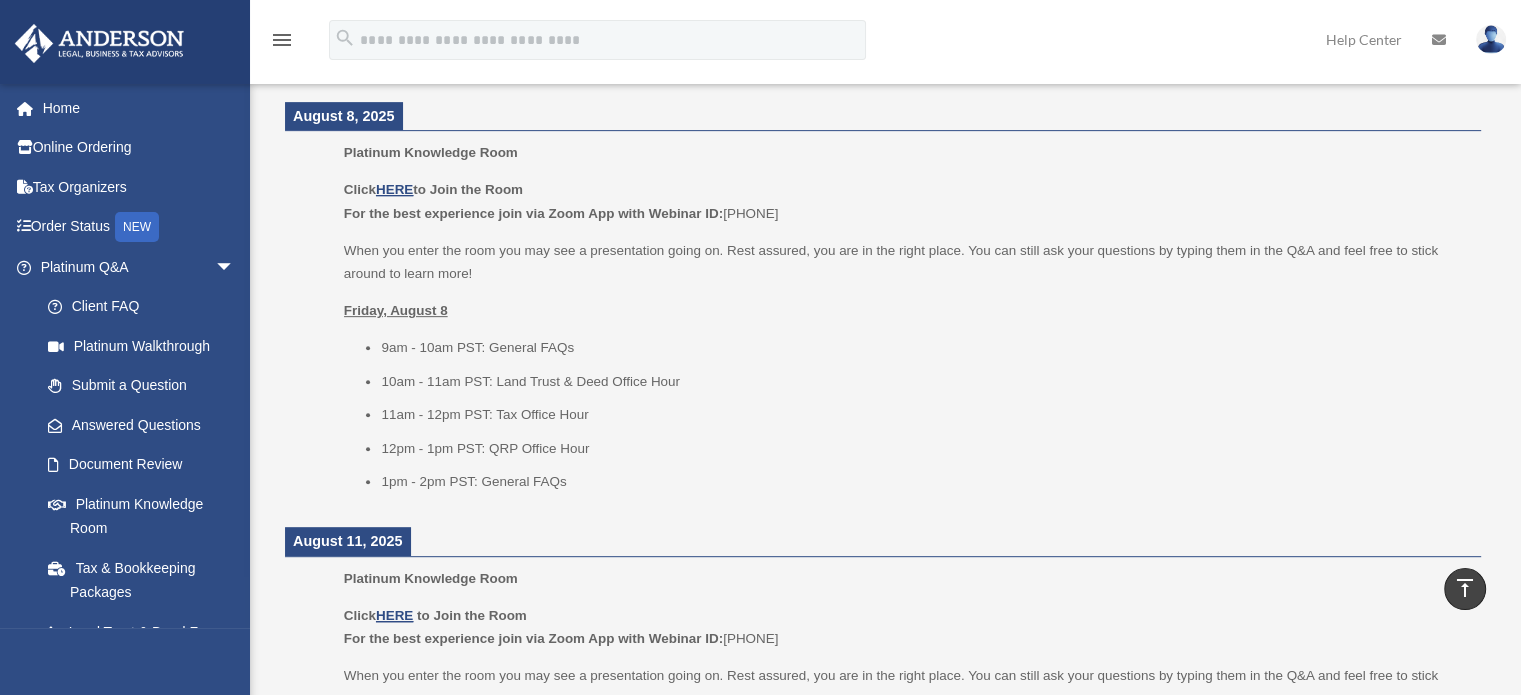 scroll, scrollTop: 800, scrollLeft: 0, axis: vertical 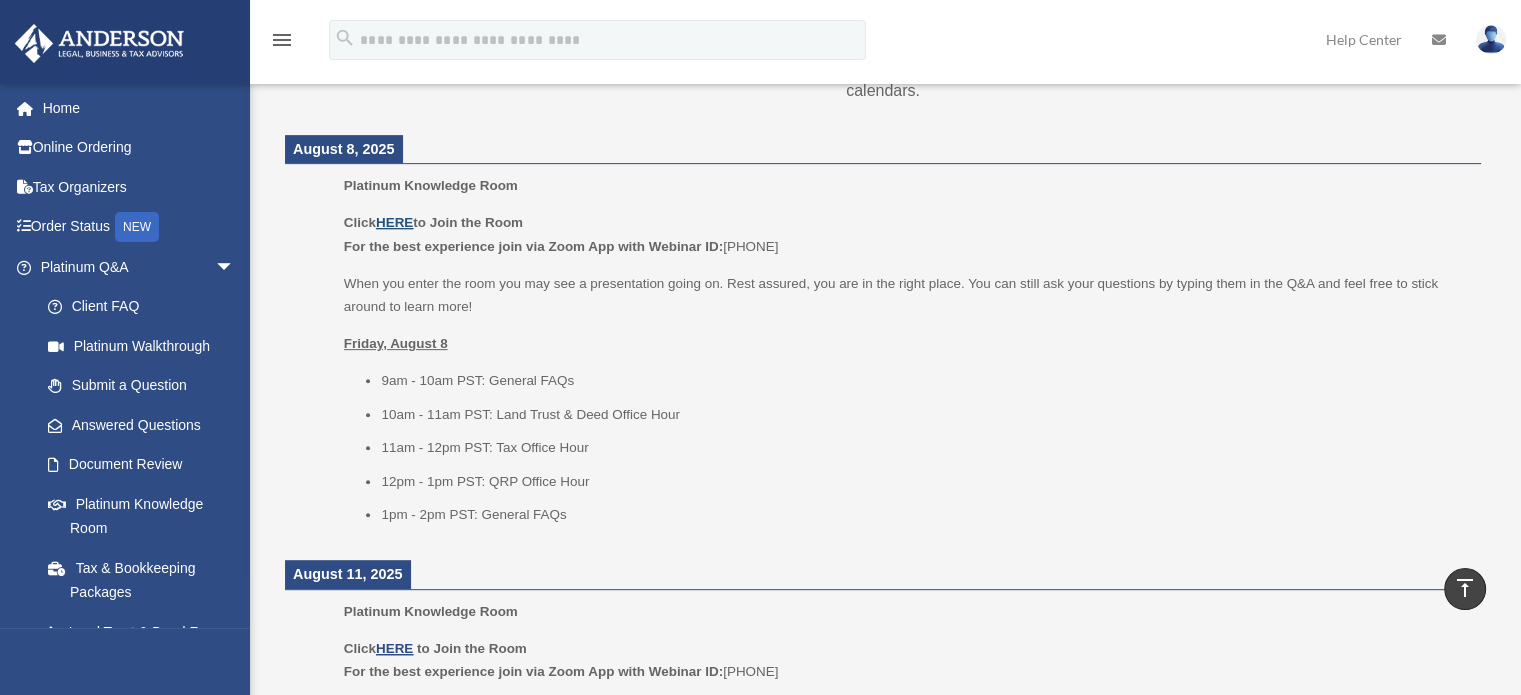 click on "HERE" at bounding box center [394, 222] 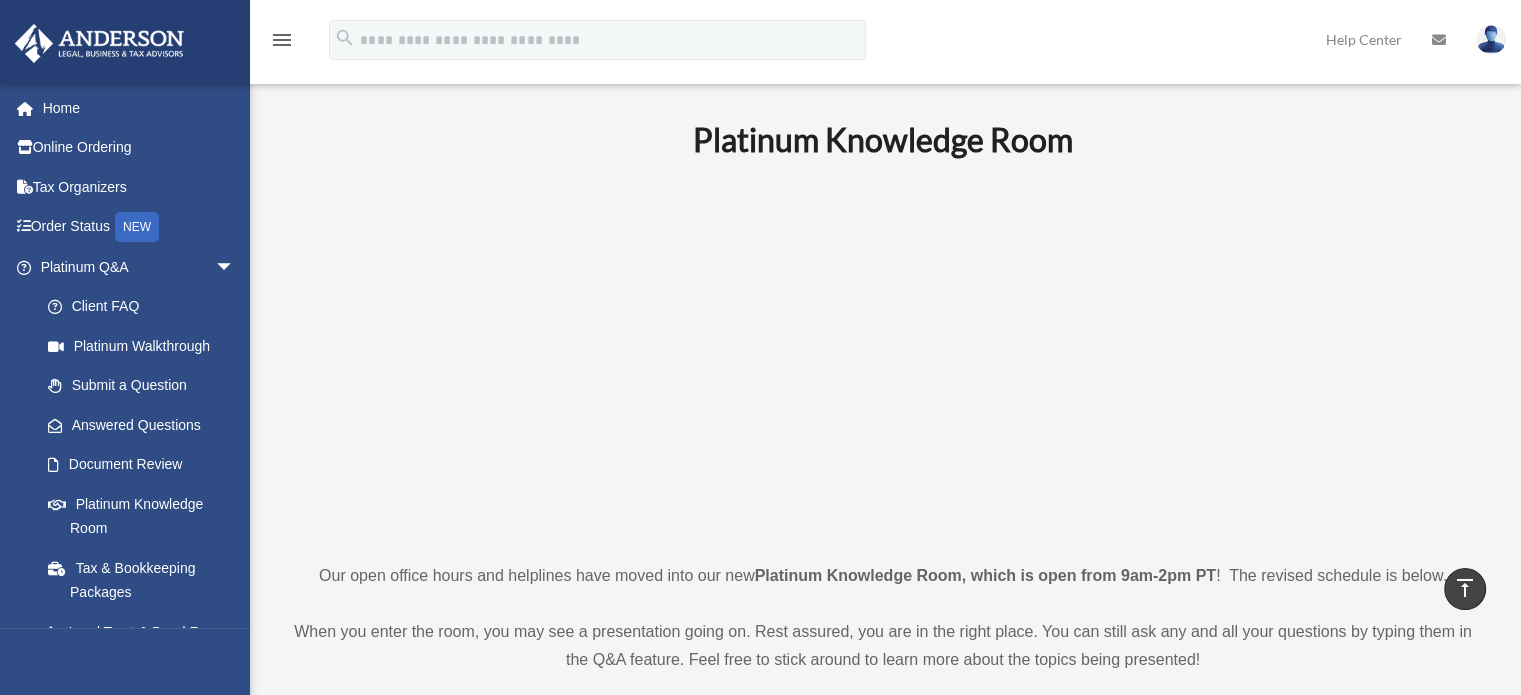 scroll, scrollTop: 0, scrollLeft: 0, axis: both 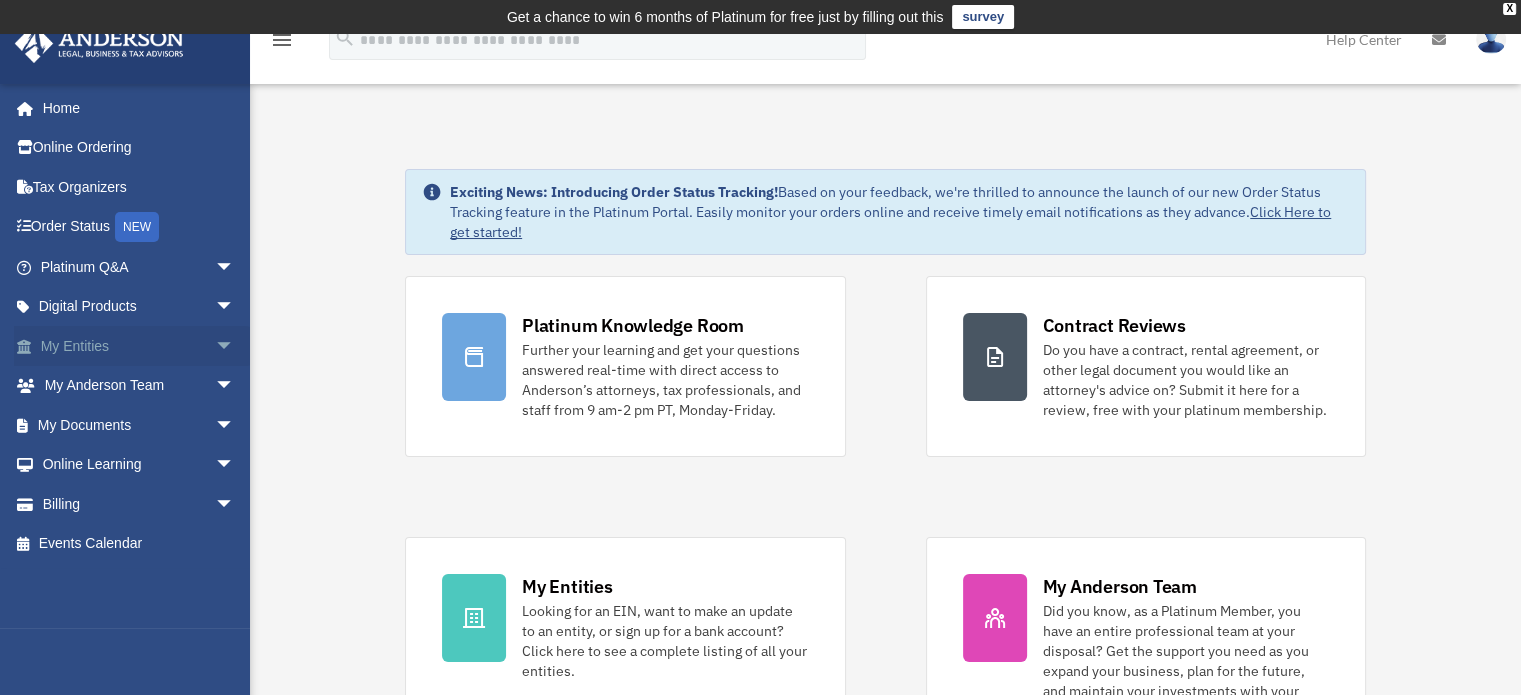 click on "arrow_drop_down" at bounding box center [235, 346] 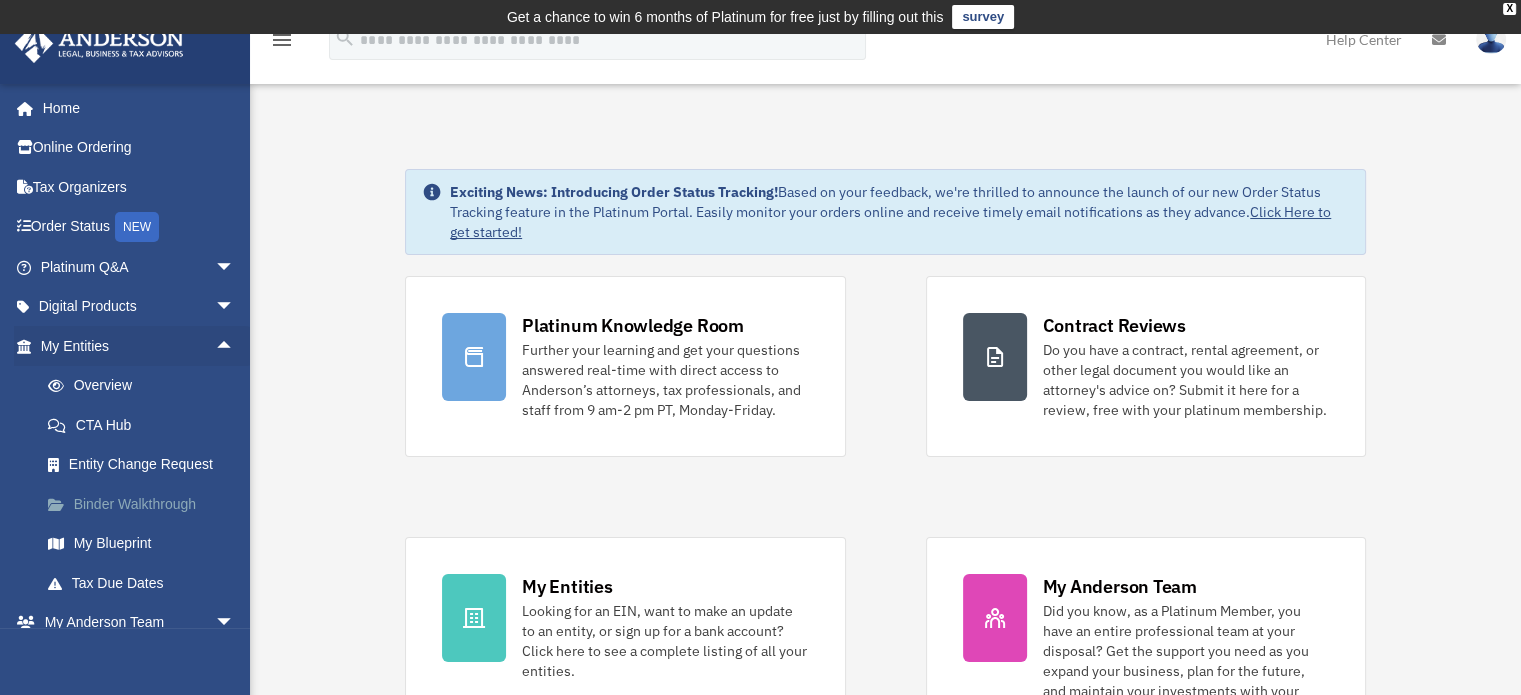 click on "Binder Walkthrough" at bounding box center (146, 504) 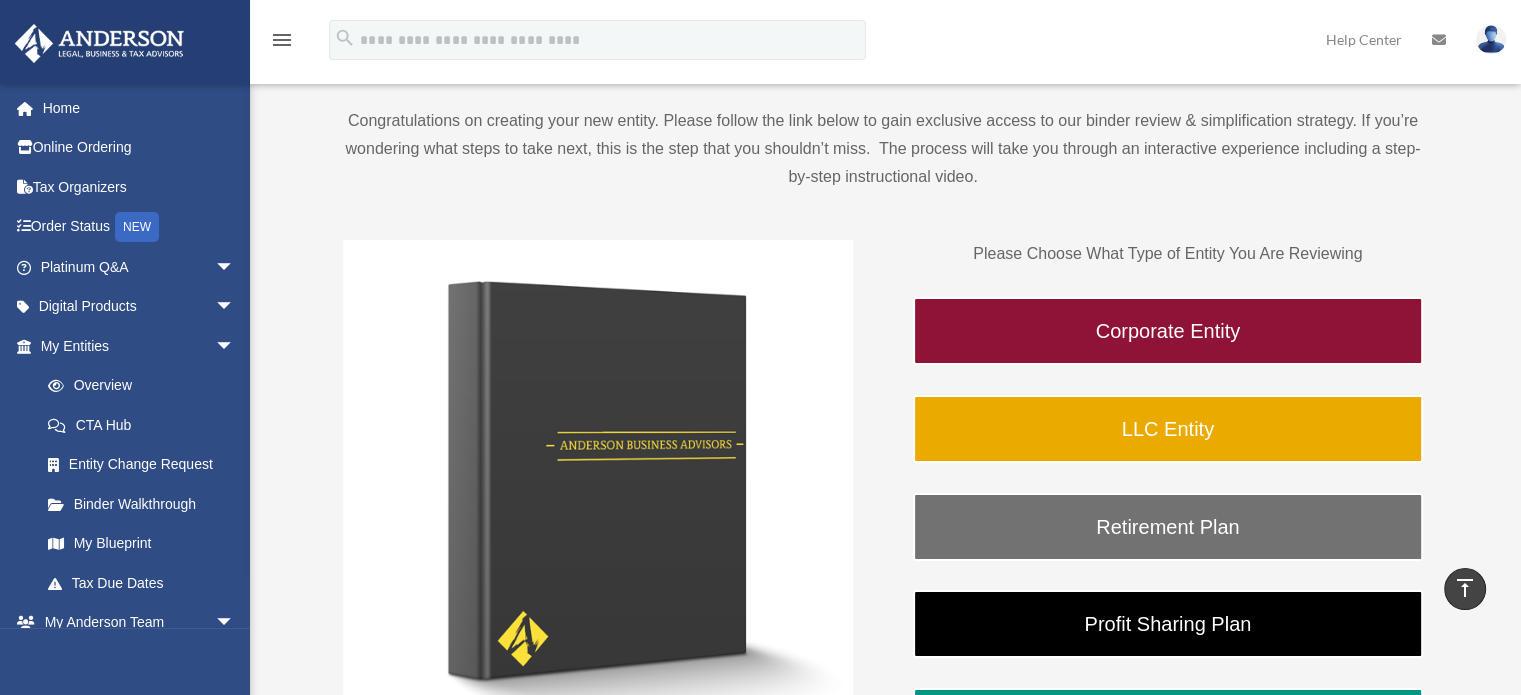 scroll, scrollTop: 0, scrollLeft: 0, axis: both 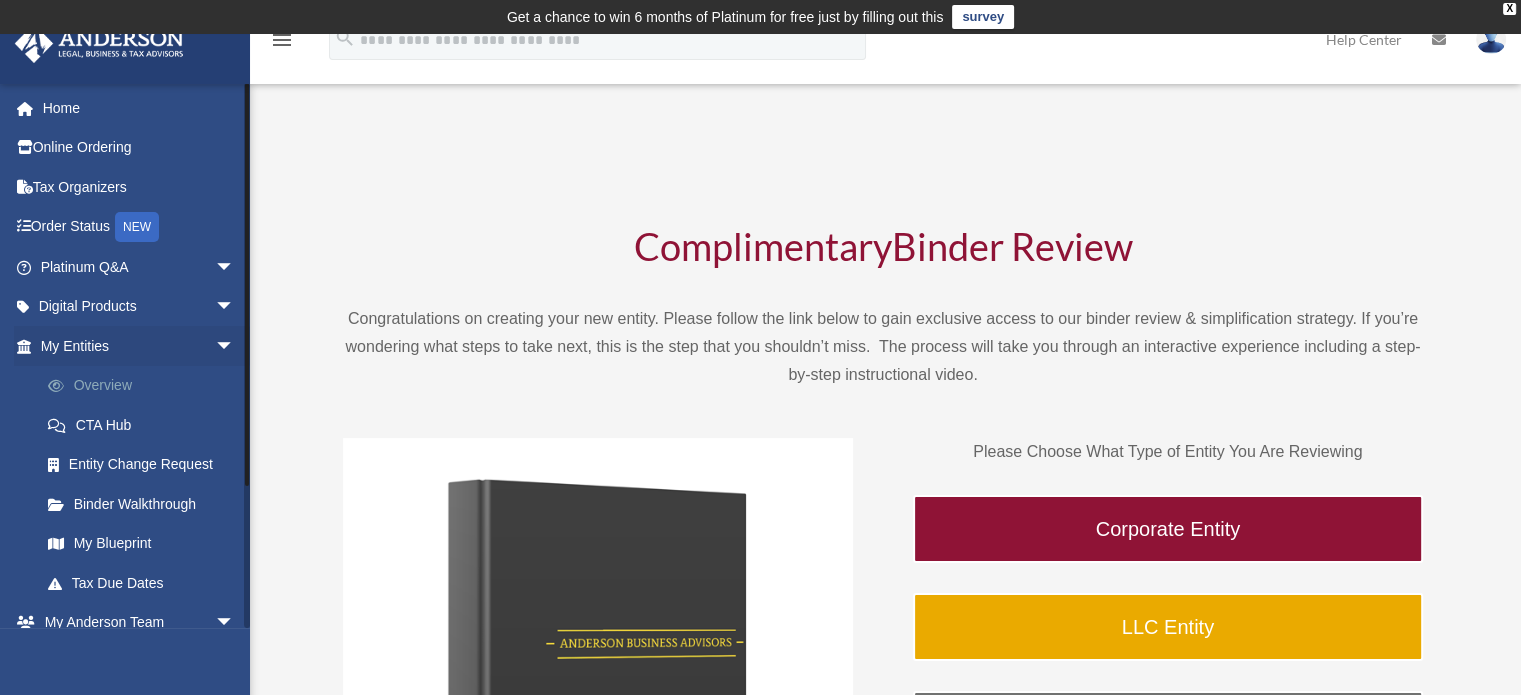 click on "Overview" at bounding box center (146, 386) 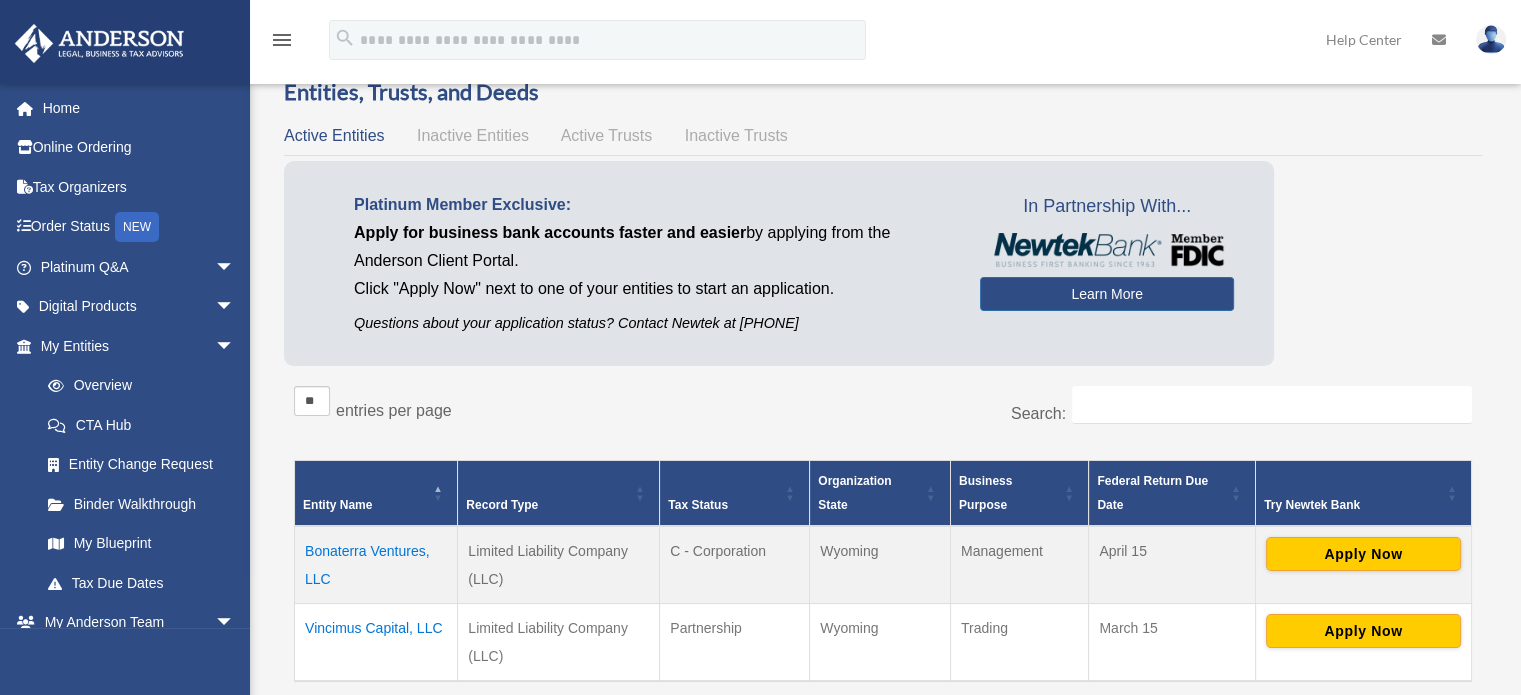 scroll, scrollTop: 200, scrollLeft: 0, axis: vertical 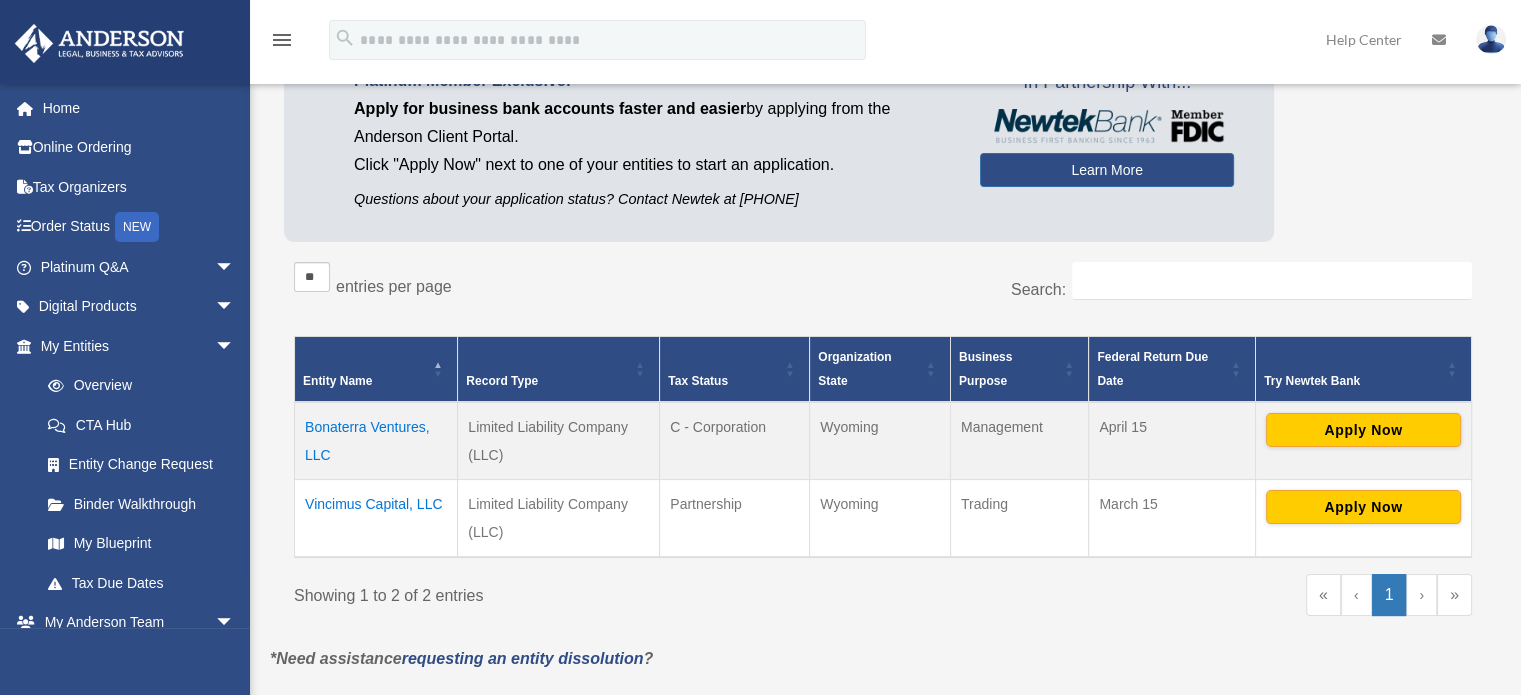 click on "Bonaterra Ventures, LLC" at bounding box center [376, 441] 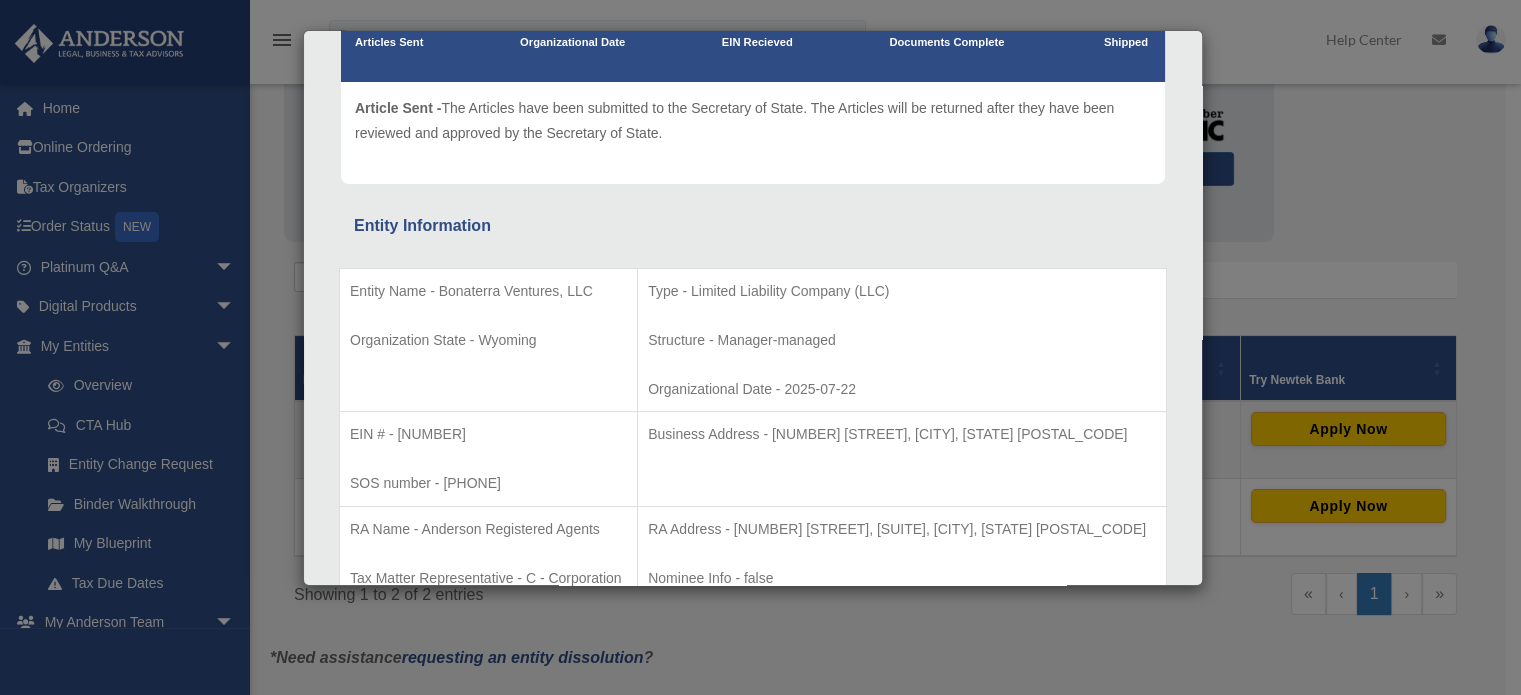 scroll, scrollTop: 0, scrollLeft: 0, axis: both 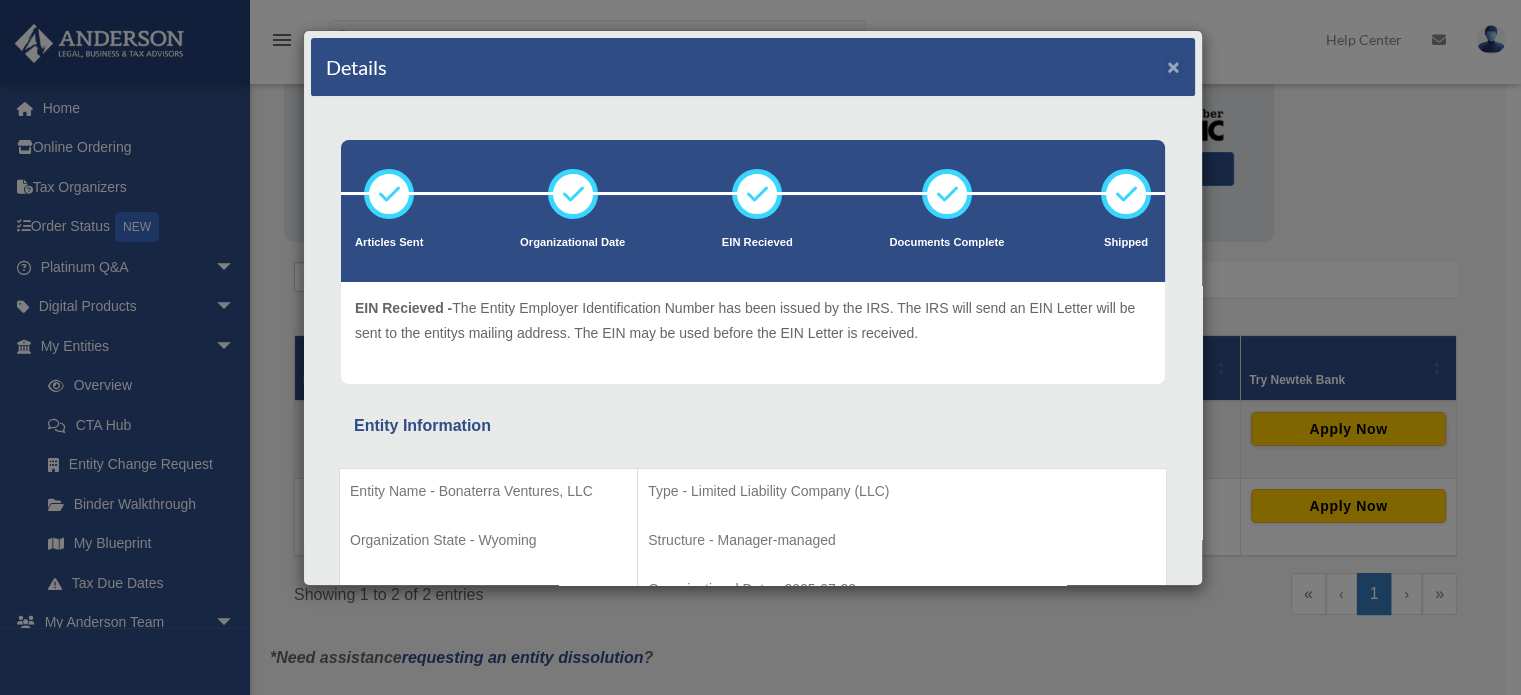 click on "×" at bounding box center (1173, 66) 